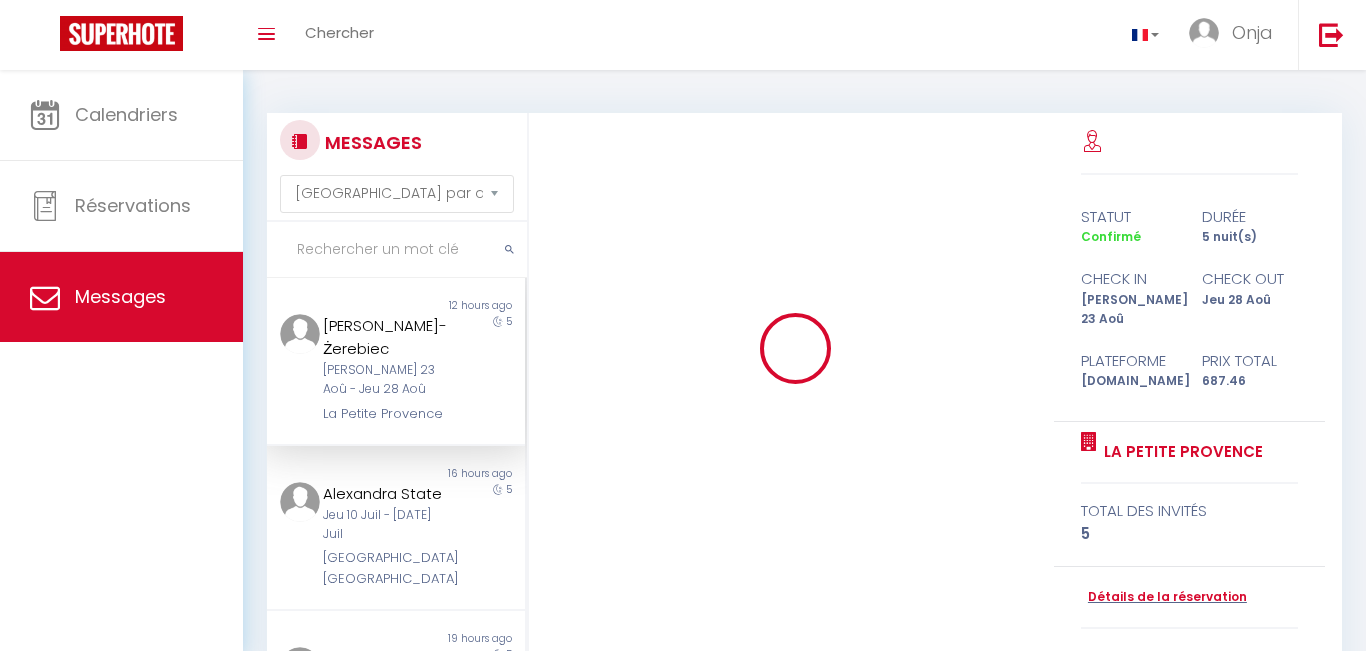 select on "message" 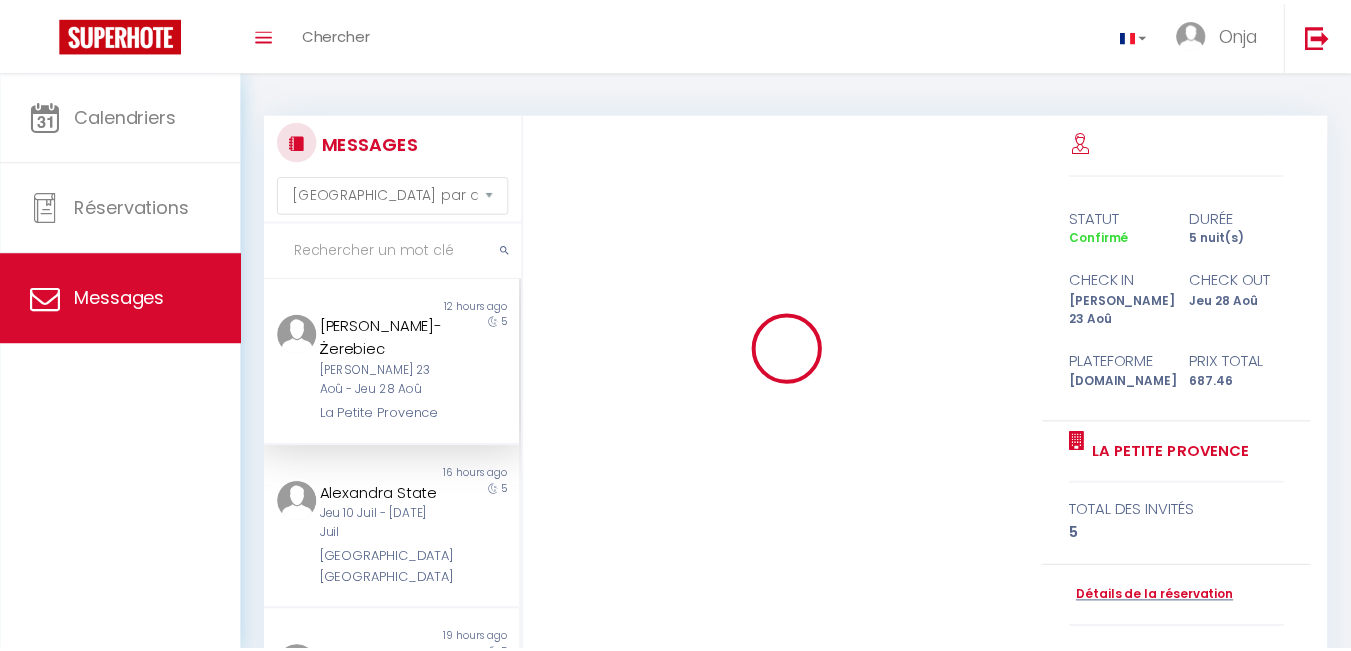 scroll, scrollTop: 0, scrollLeft: 0, axis: both 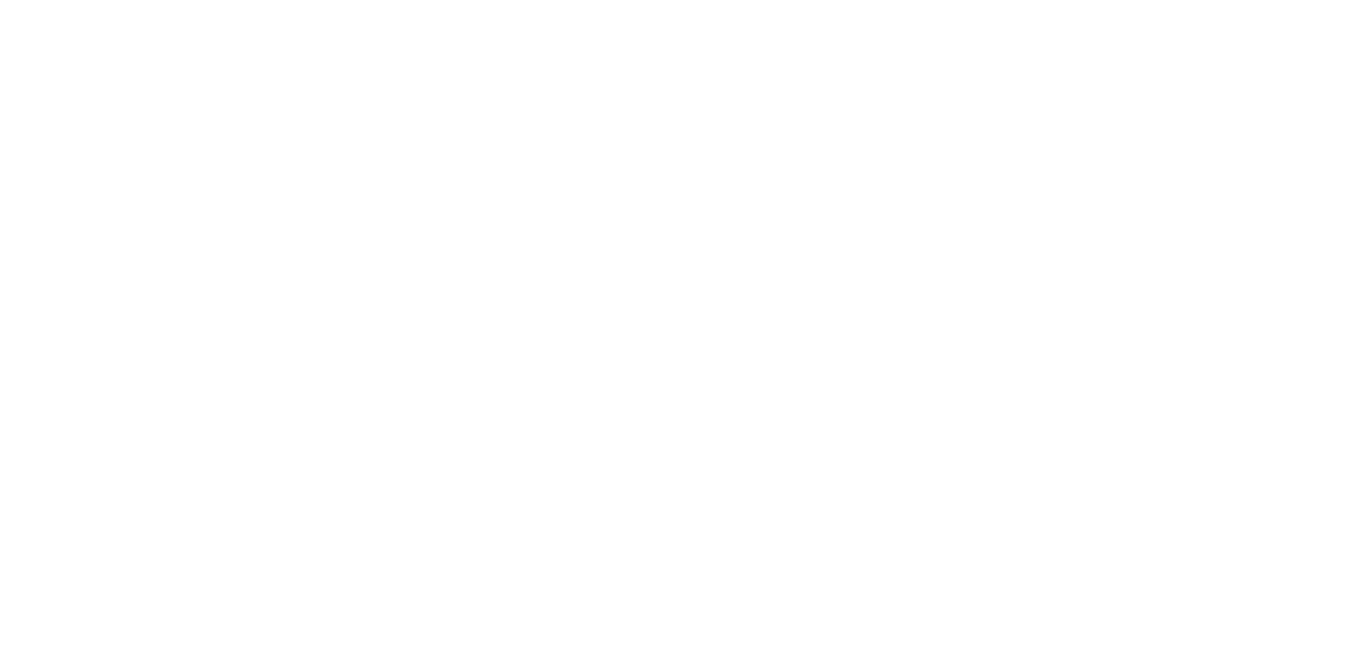 select on "message" 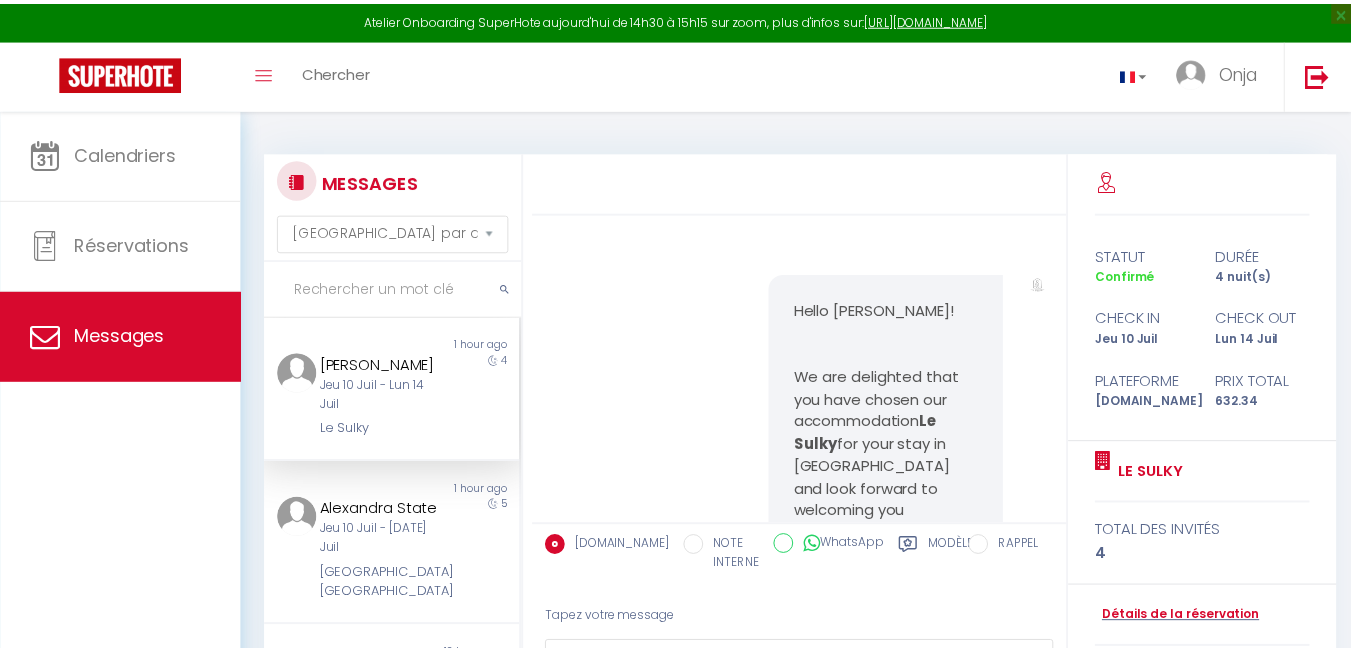 scroll, scrollTop: 0, scrollLeft: 0, axis: both 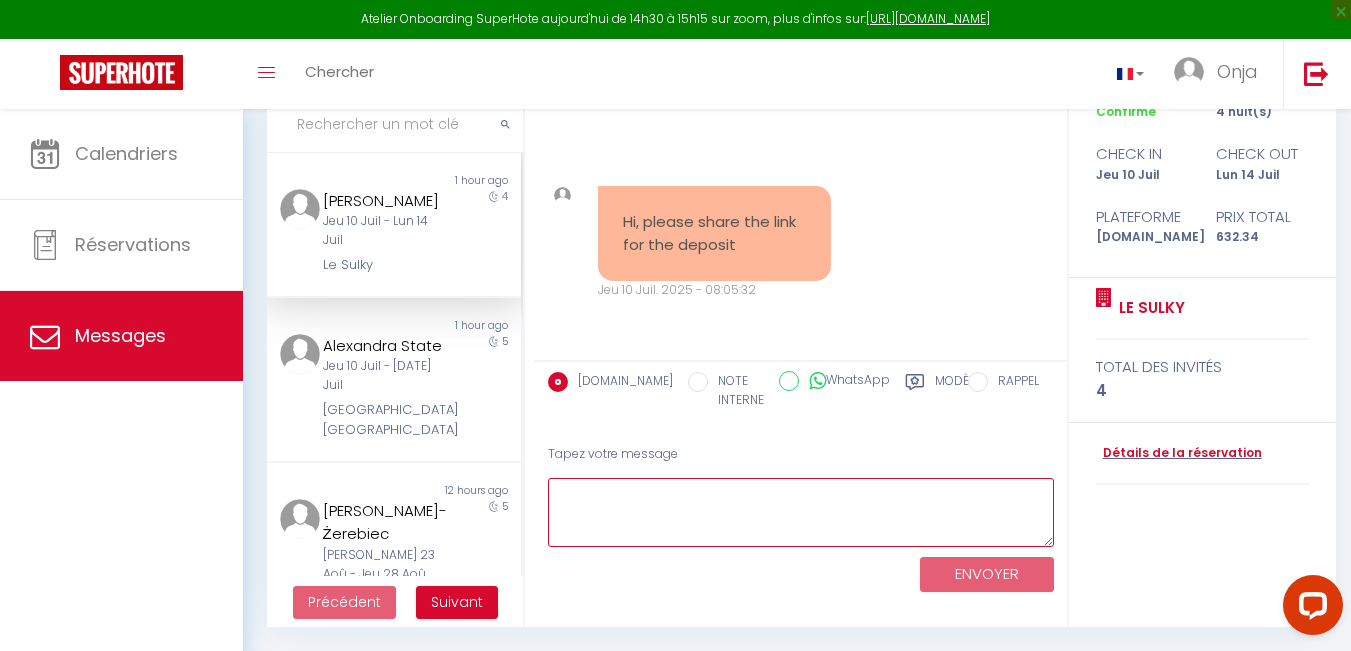 click at bounding box center [801, 512] 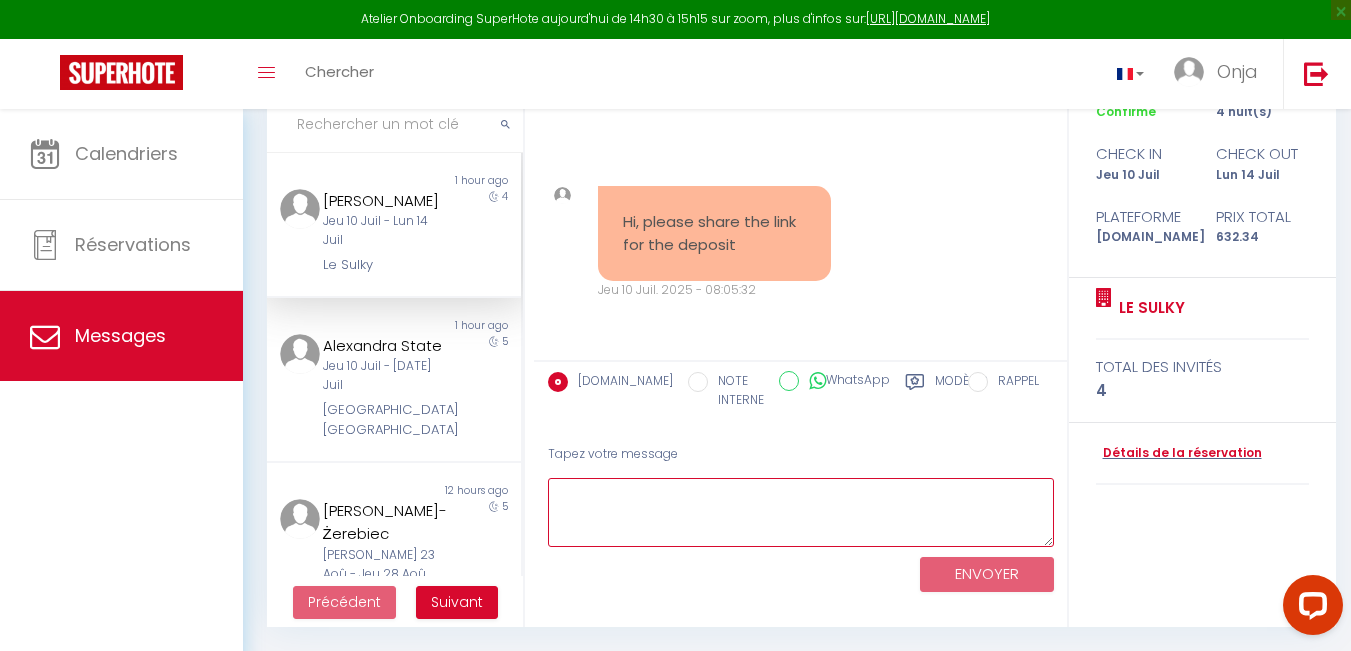 scroll, scrollTop: 7658, scrollLeft: 0, axis: vertical 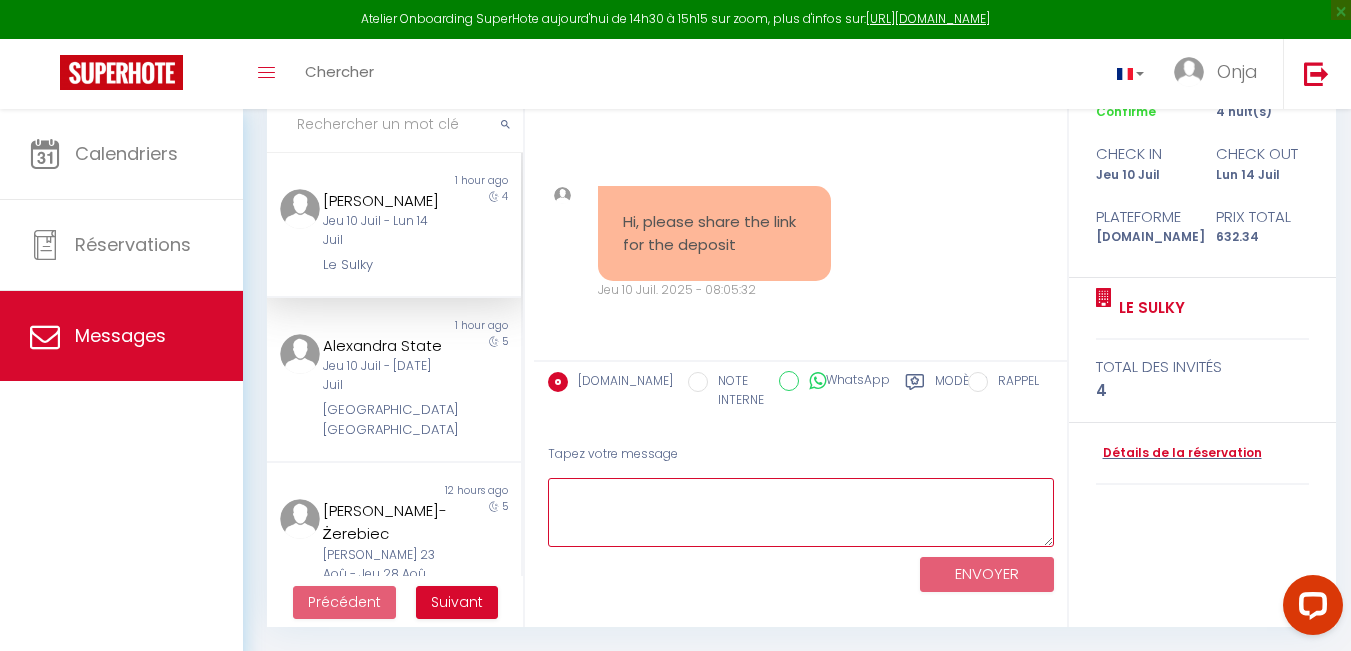 click at bounding box center (801, 512) 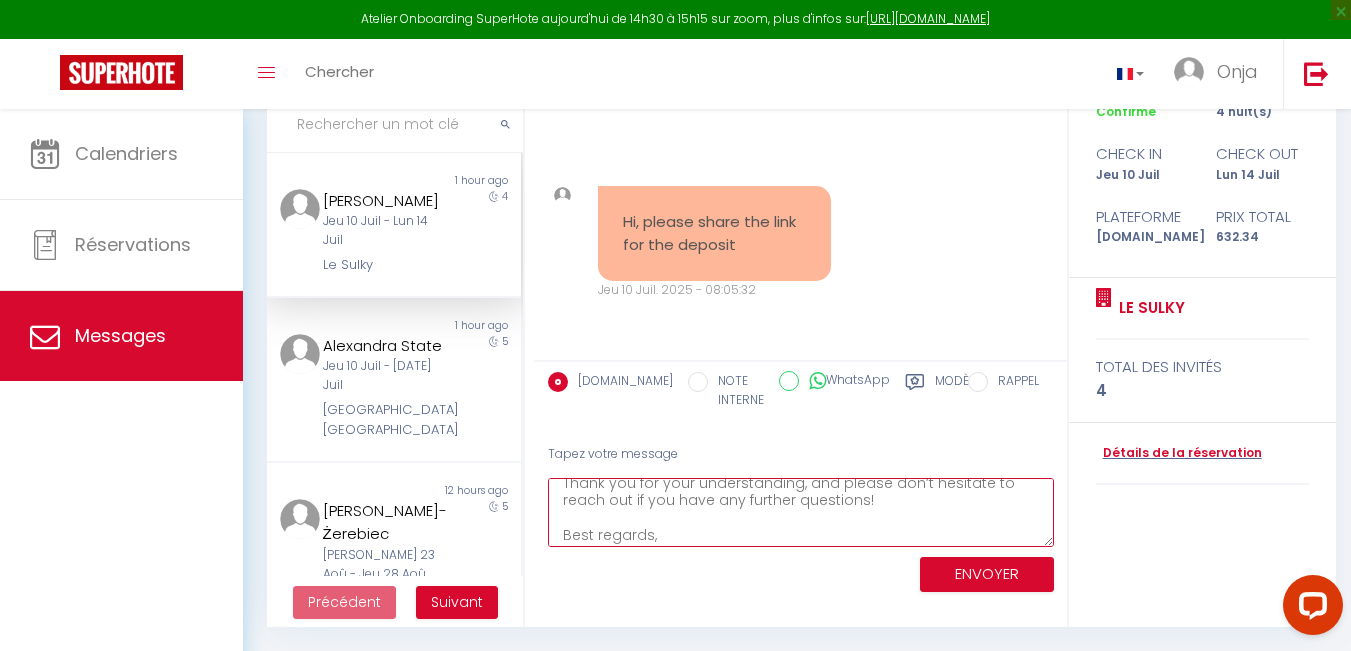 scroll, scrollTop: 0, scrollLeft: 0, axis: both 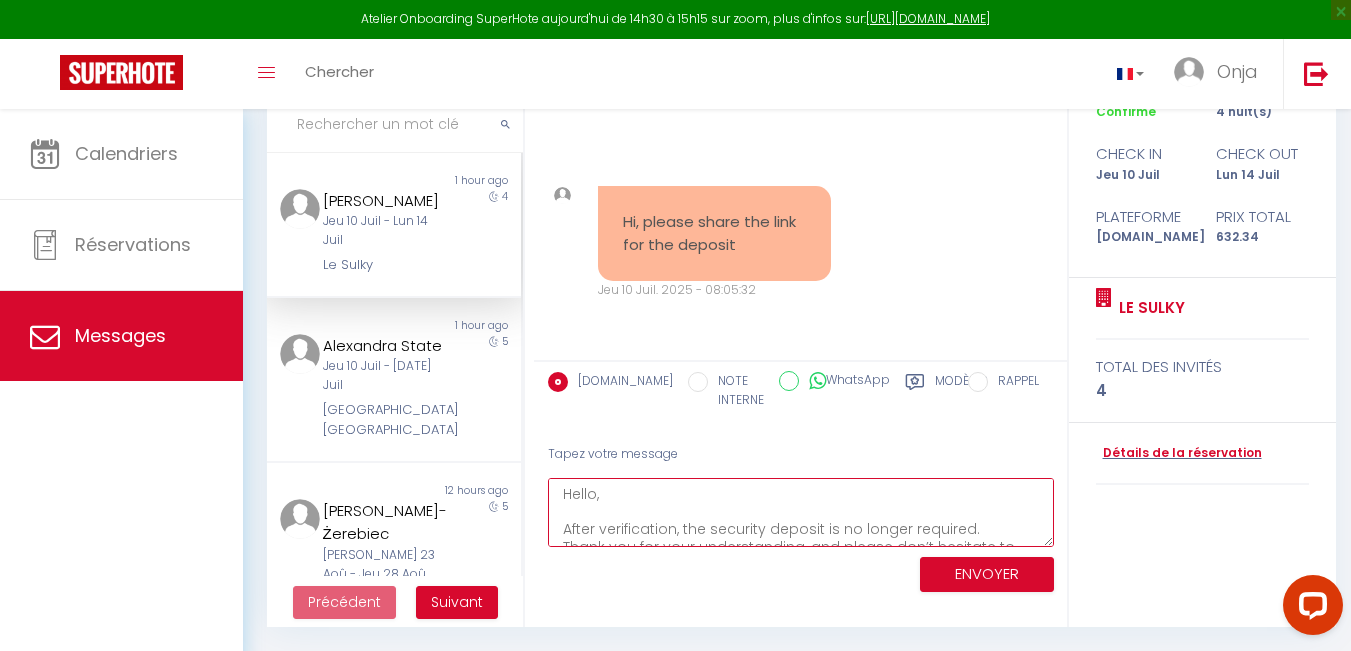click on "Hello,
After verification, the security deposit is no longer required.
Thank you for your understanding, and please don’t hesitate to reach out if you have any further questions!
Best regards," at bounding box center [801, 512] 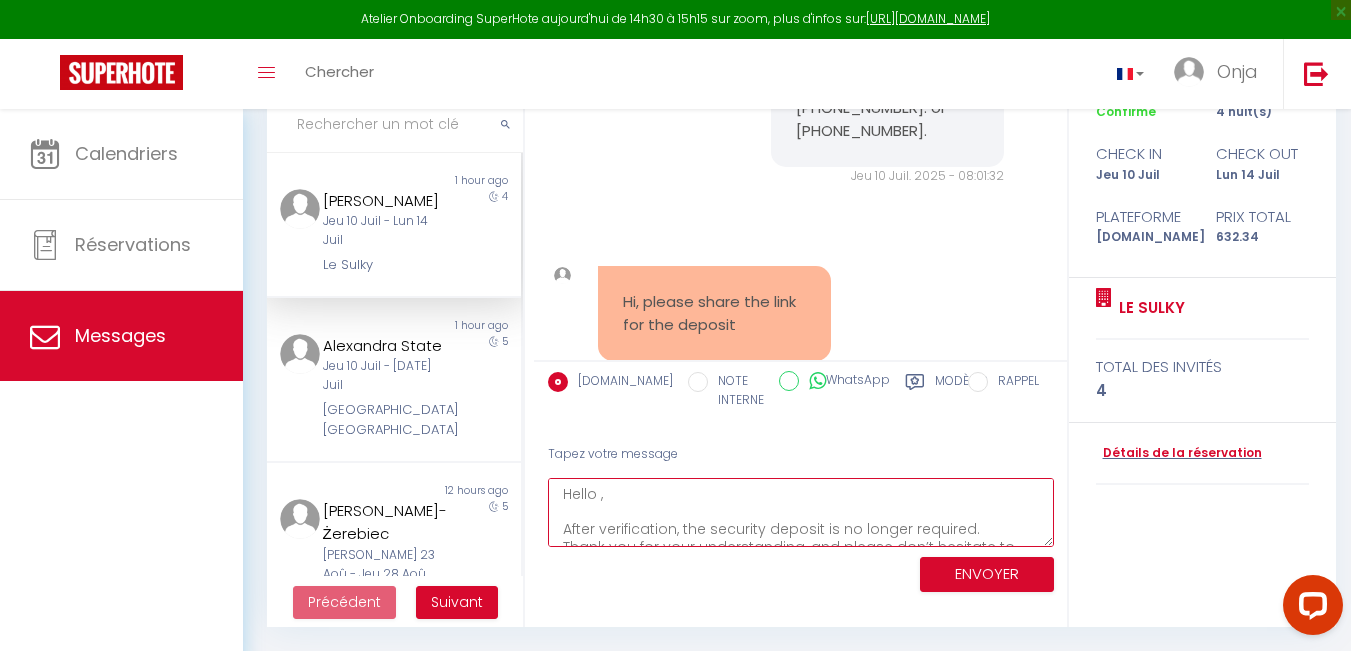 scroll, scrollTop: 7458, scrollLeft: 0, axis: vertical 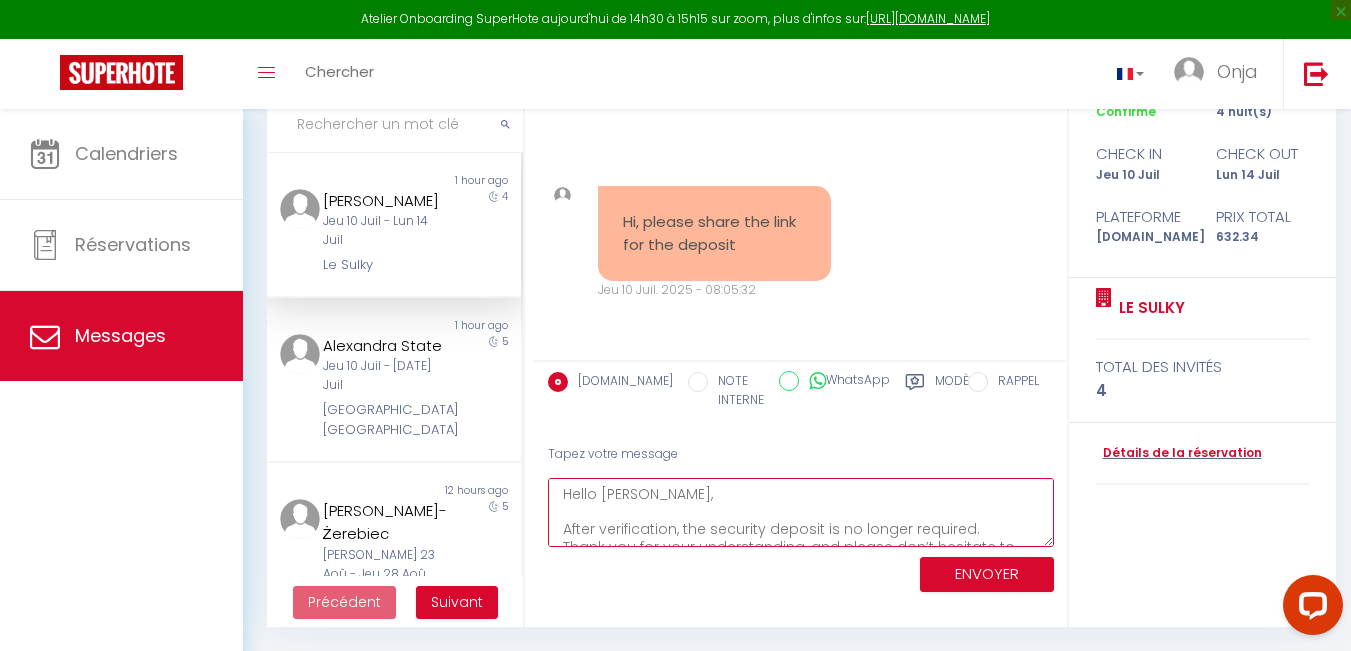 type on "Hello Sabina,
After verification, the security deposit is no longer required.
Thank you for your understanding, and please don’t hesitate to reach out if you have any further questions!
Best regards," 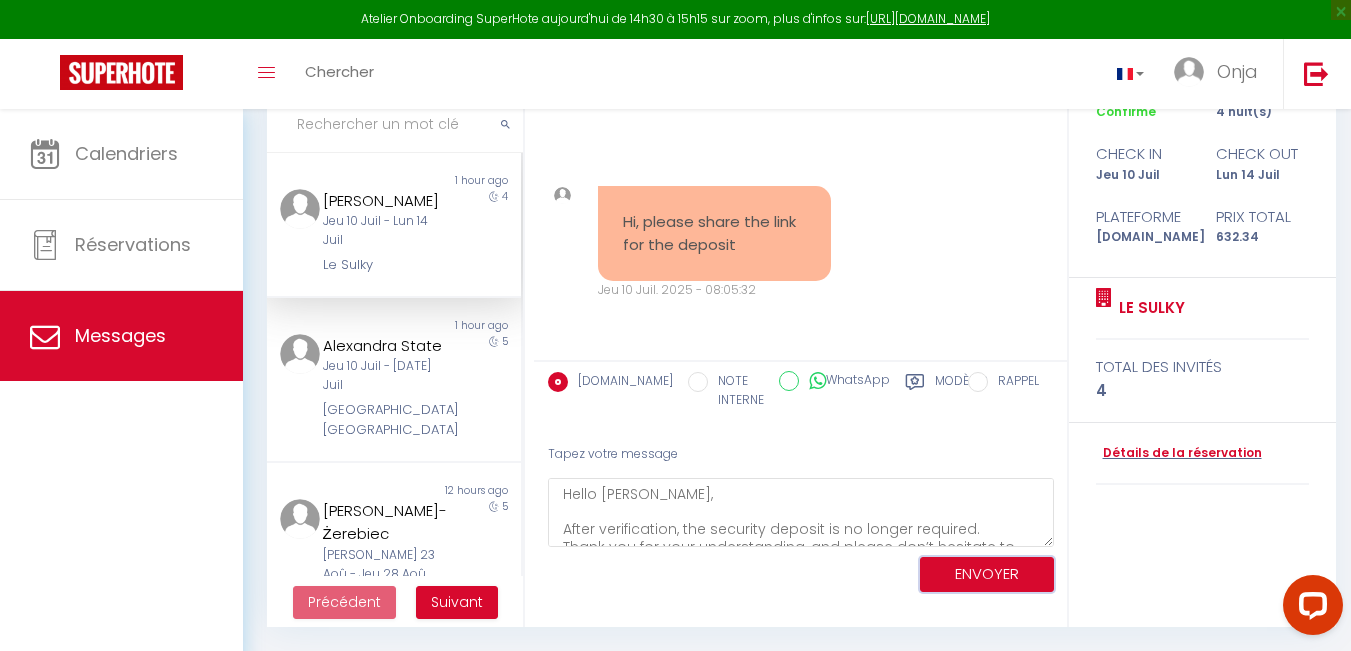 click on "ENVOYER" at bounding box center (987, 574) 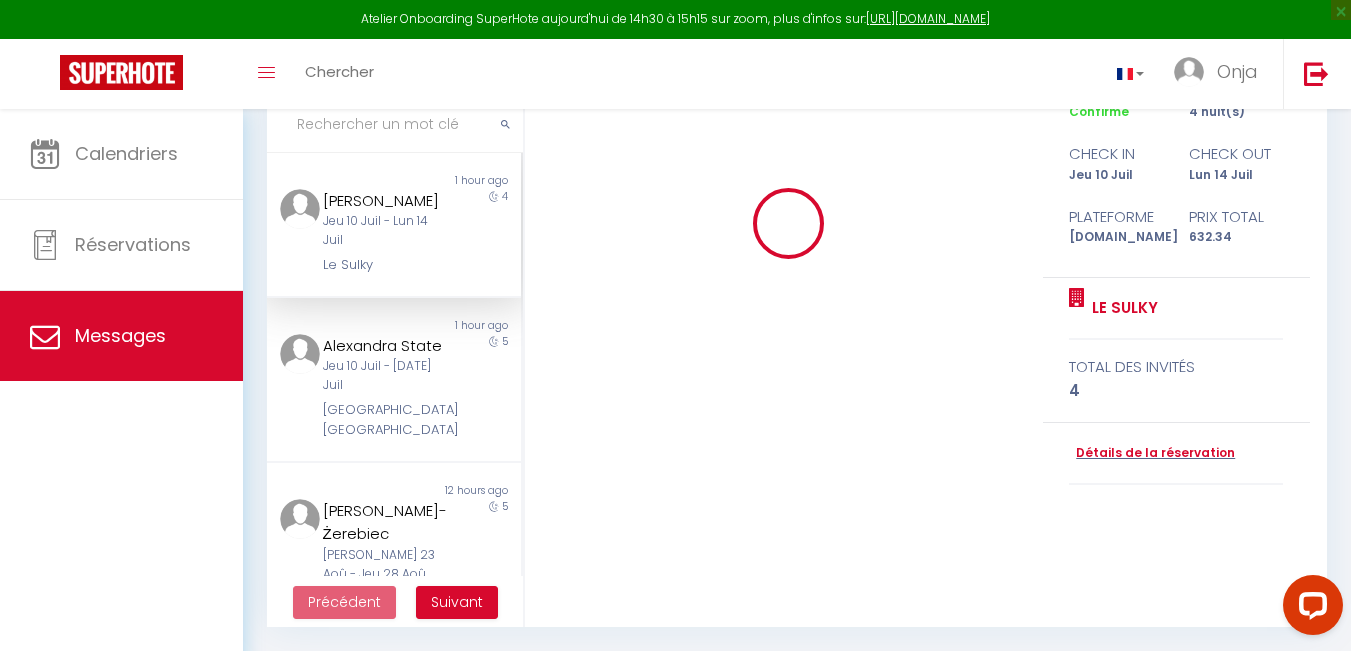 type 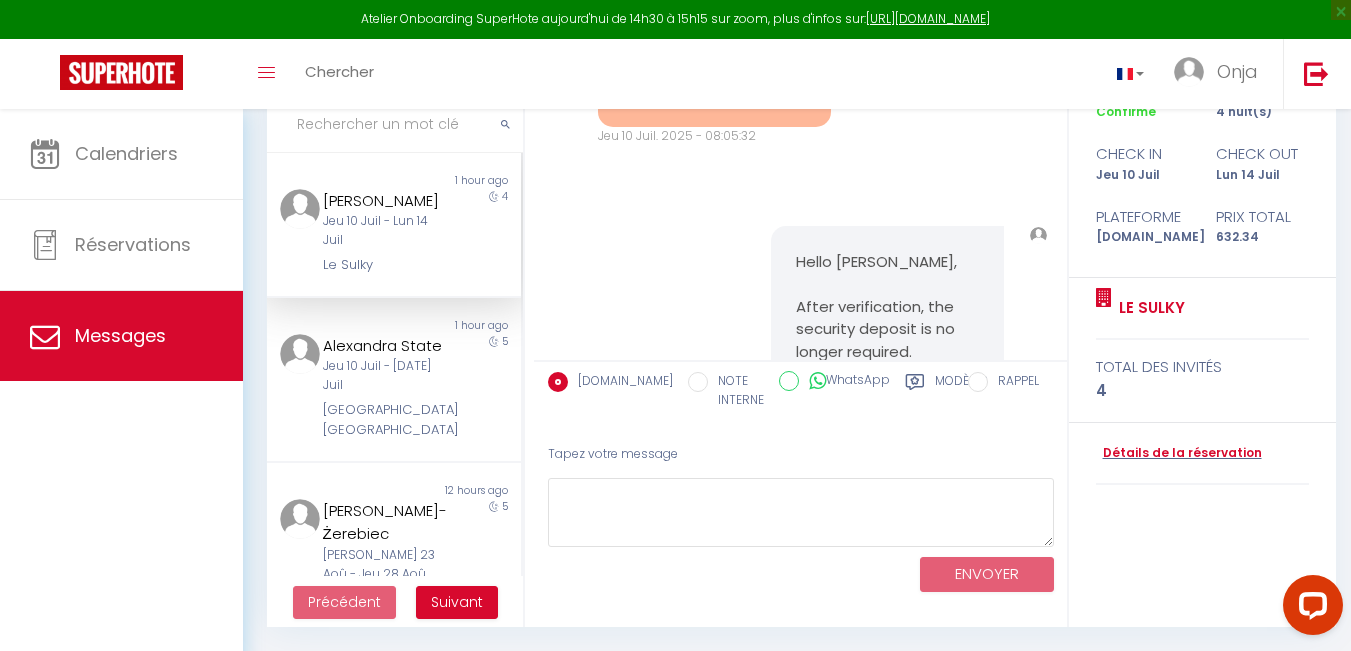 scroll, scrollTop: 8100, scrollLeft: 0, axis: vertical 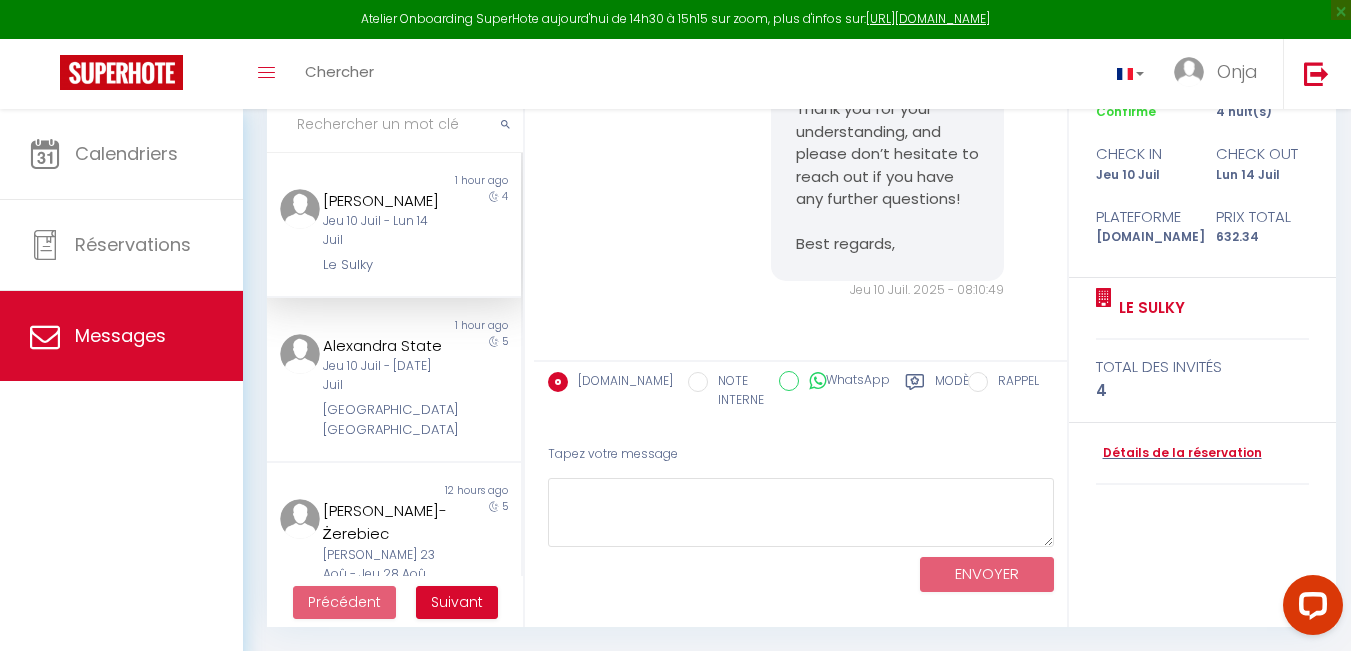 click on "Hello Sabina,
After verification, the security deposit is no longer required.
Thank you for your understanding, and please don’t hesitate to reach out if you have any further questions!
Best regards,   Jeu 10 Juil. 2025 - 08:10:49" at bounding box center [886, 130] 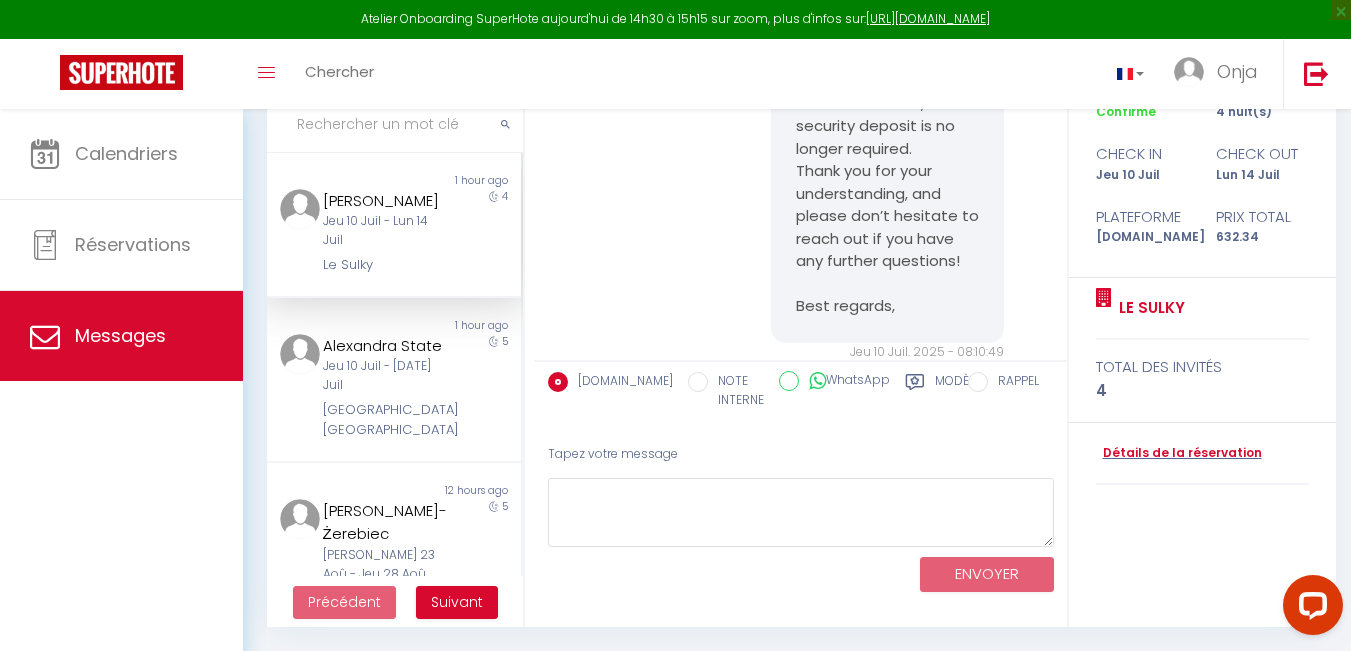 scroll, scrollTop: 8100, scrollLeft: 0, axis: vertical 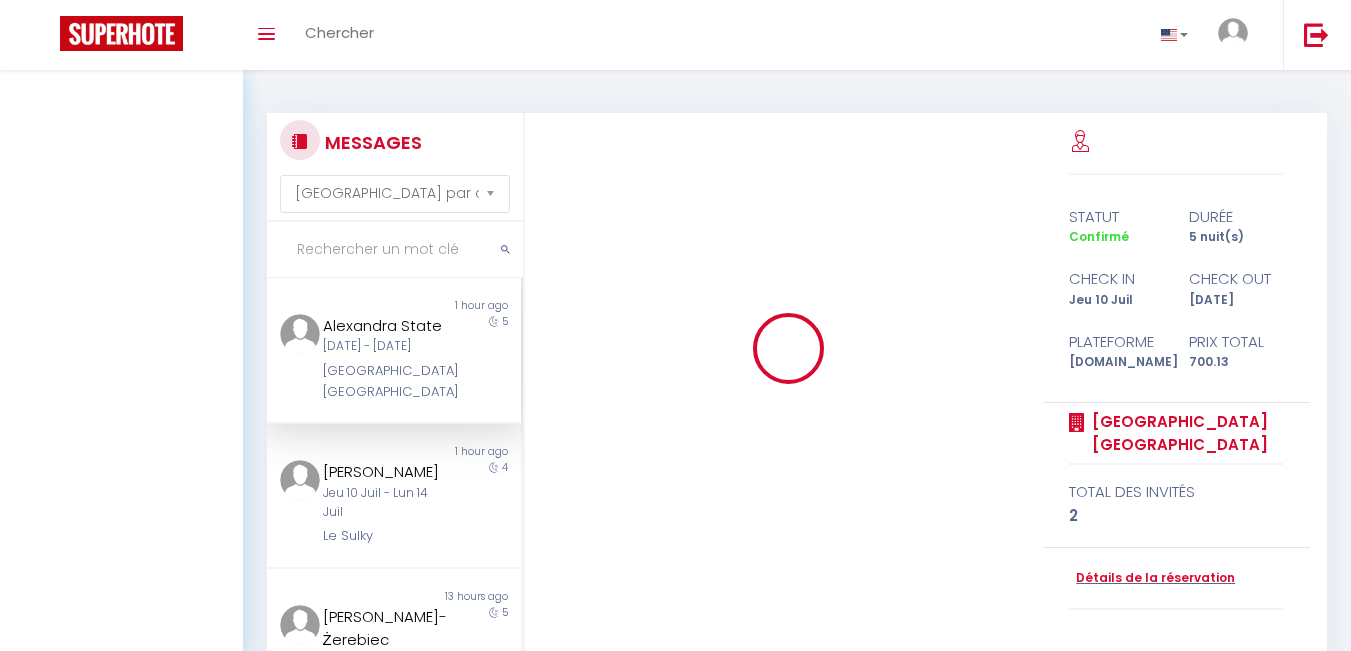 select on "message" 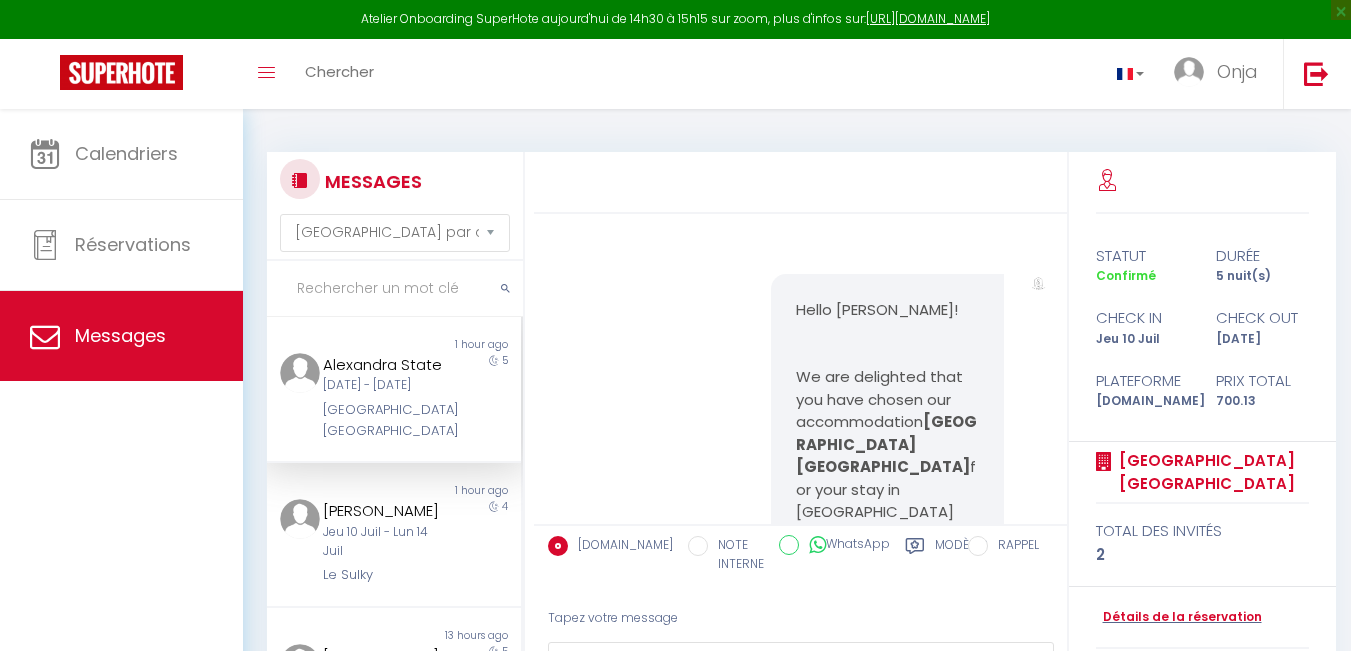 scroll, scrollTop: 164, scrollLeft: 0, axis: vertical 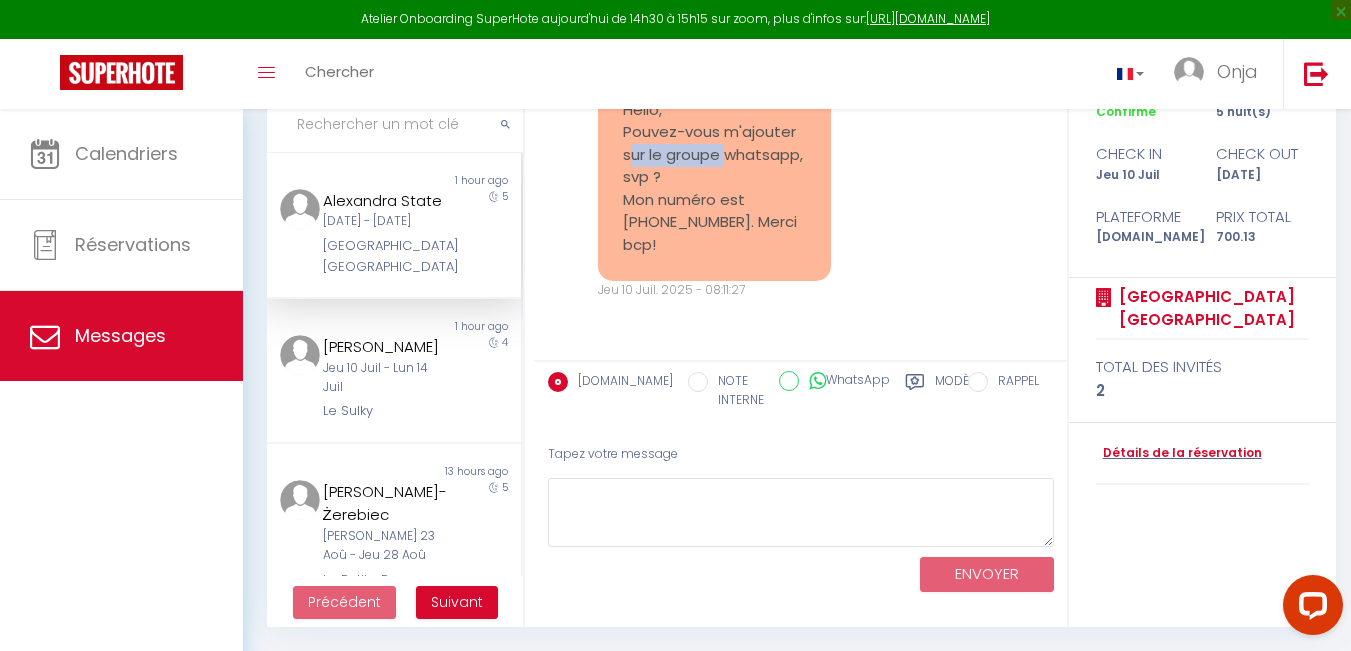 drag, startPoint x: 634, startPoint y: 149, endPoint x: 729, endPoint y: 148, distance: 95.005264 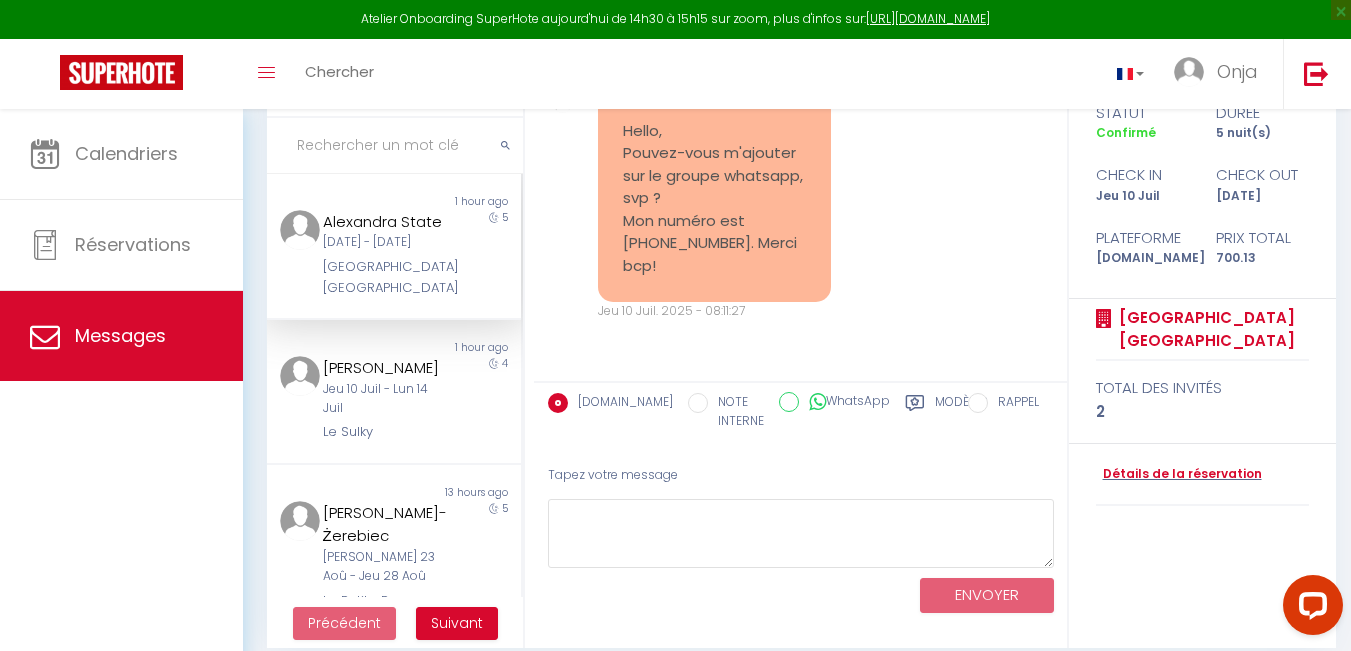 scroll, scrollTop: 164, scrollLeft: 0, axis: vertical 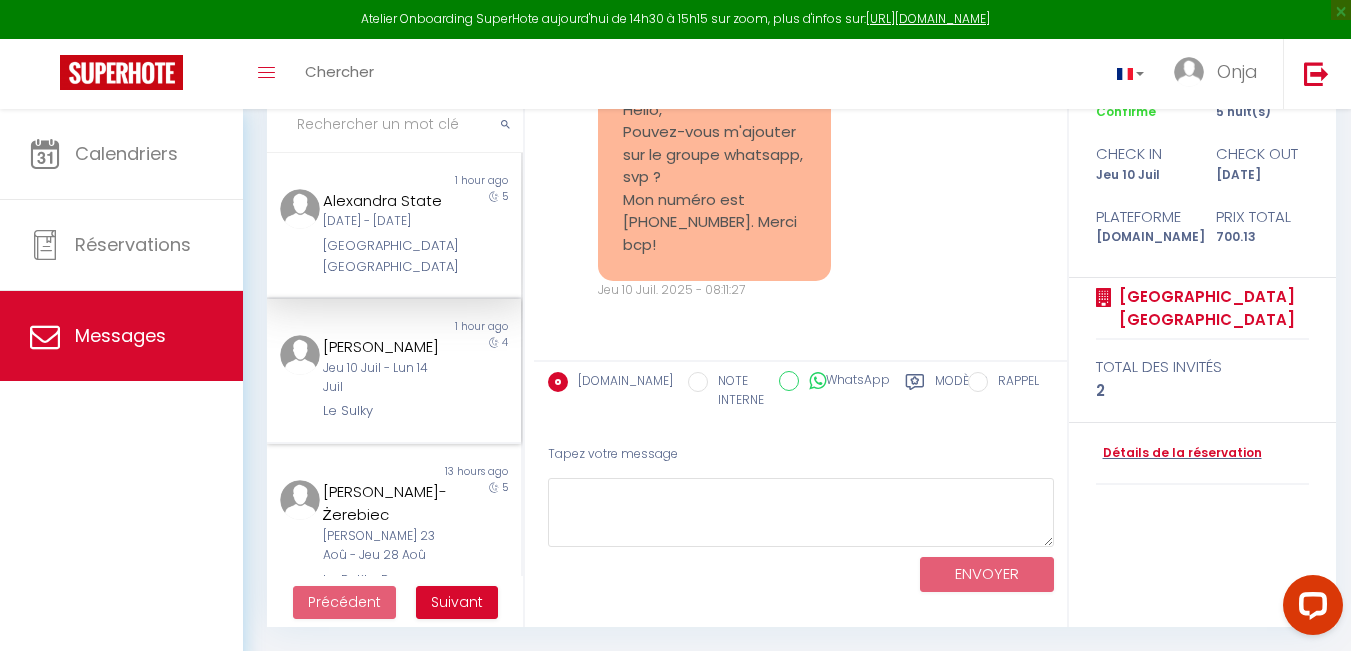 click on "[PERSON_NAME]" at bounding box center (384, 347) 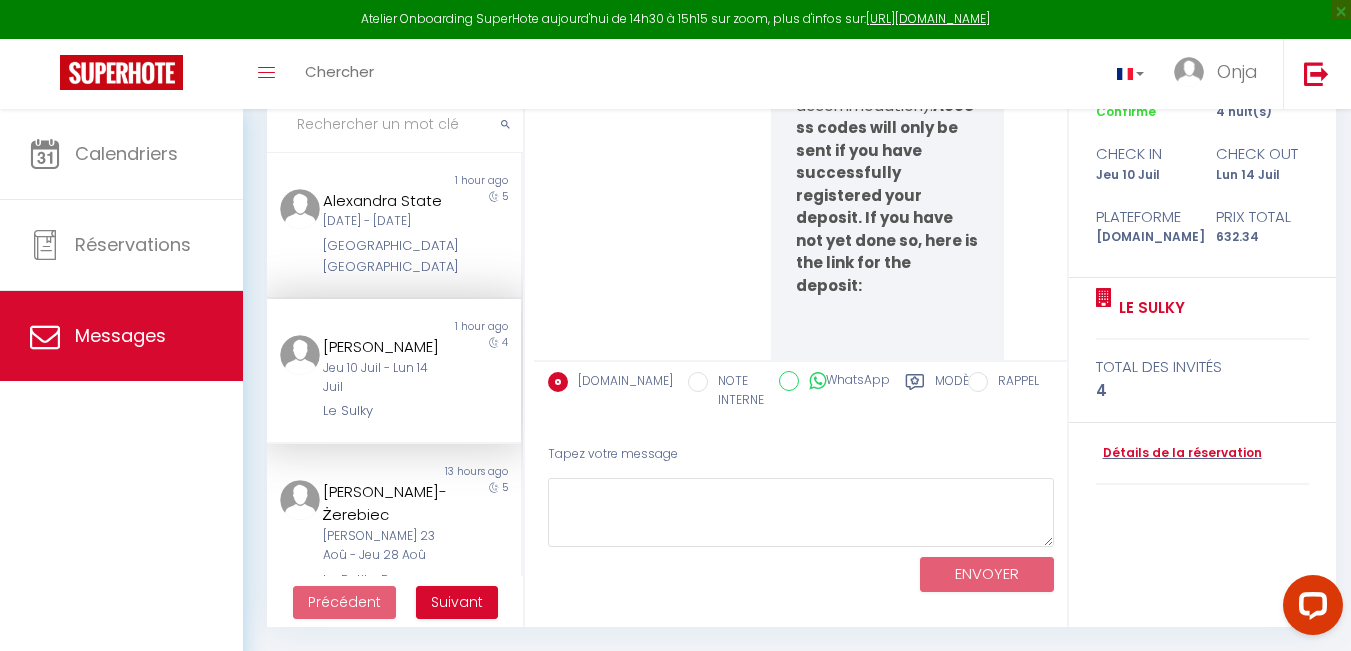 scroll, scrollTop: 8294, scrollLeft: 0, axis: vertical 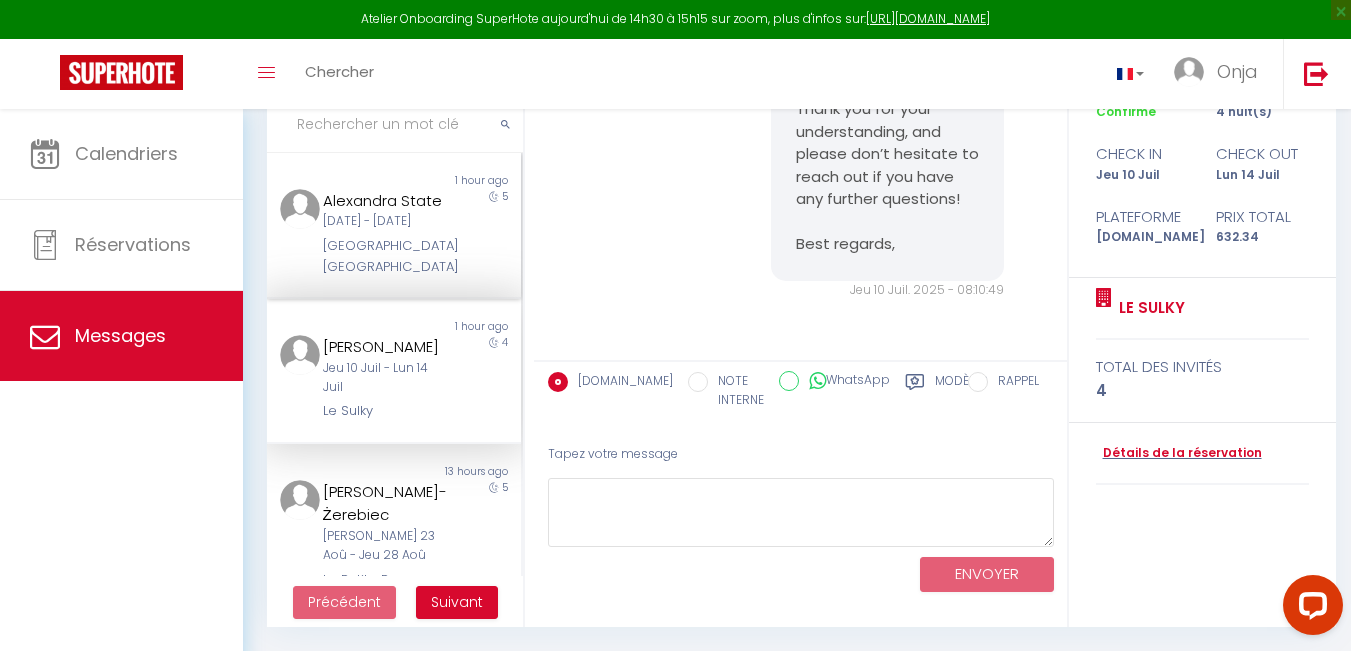 click on "Jeu 10 Juil - [DATE] Juil" at bounding box center (384, 221) 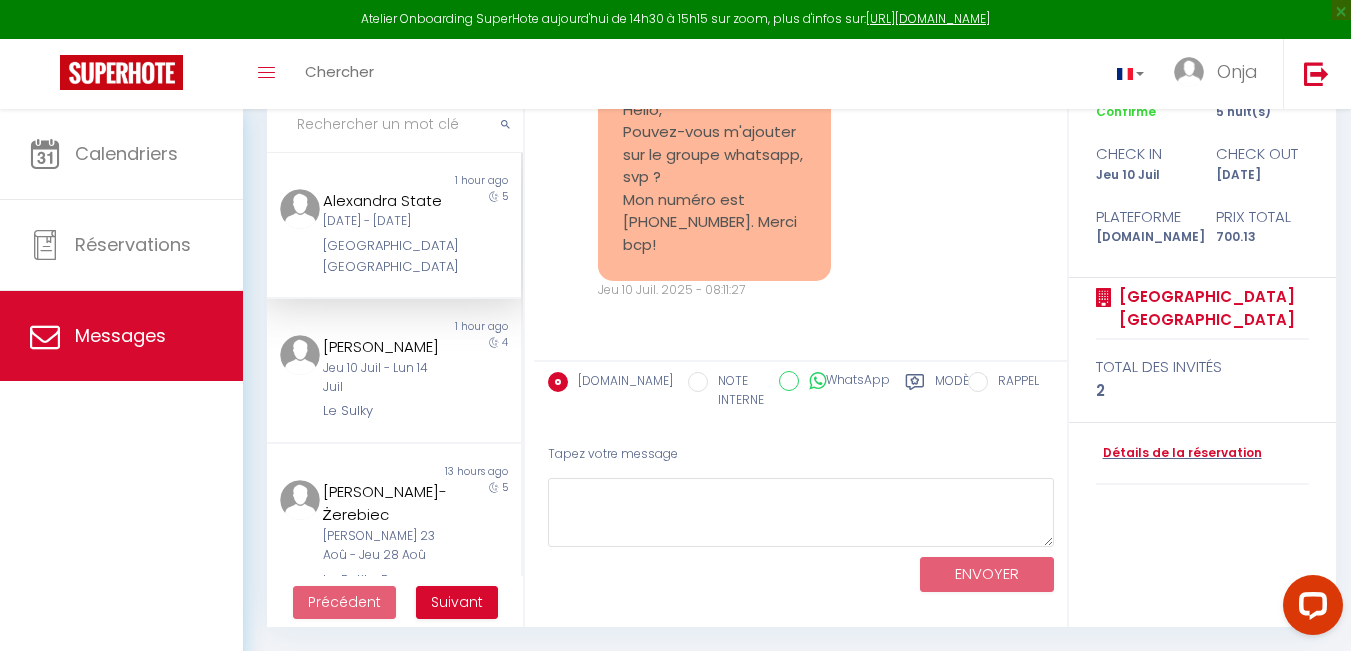 scroll, scrollTop: 6436, scrollLeft: 0, axis: vertical 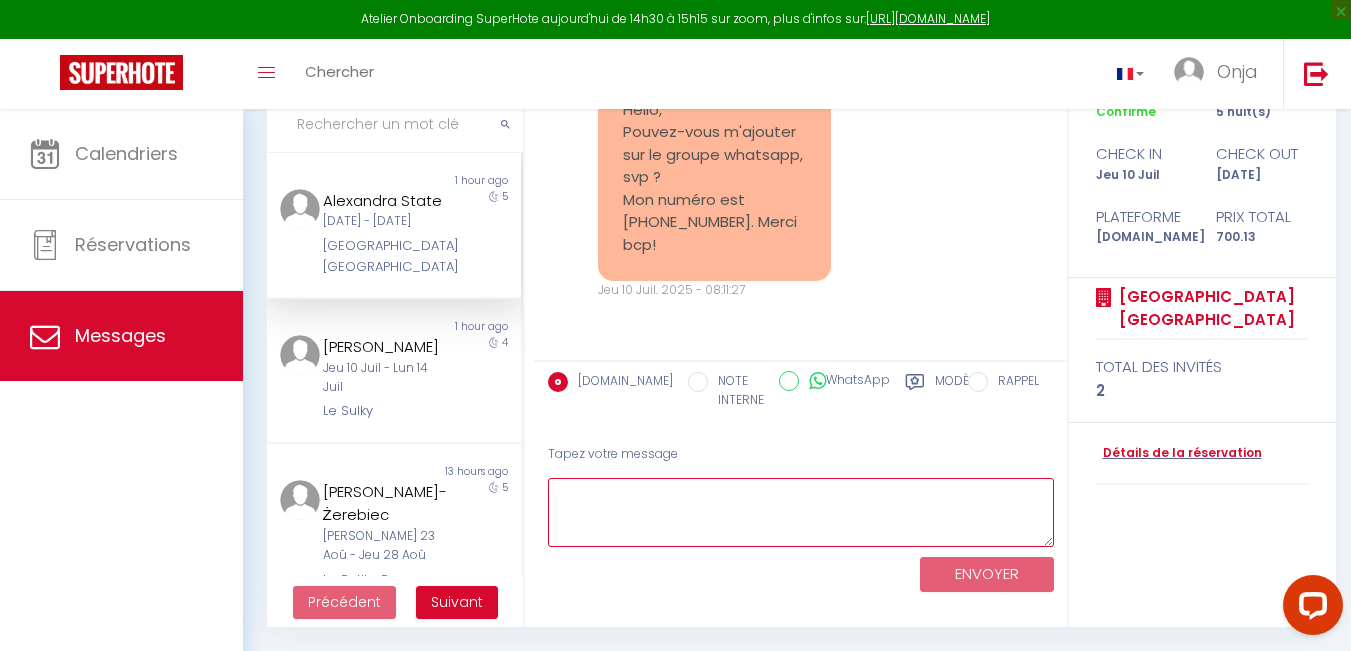 click at bounding box center (801, 512) 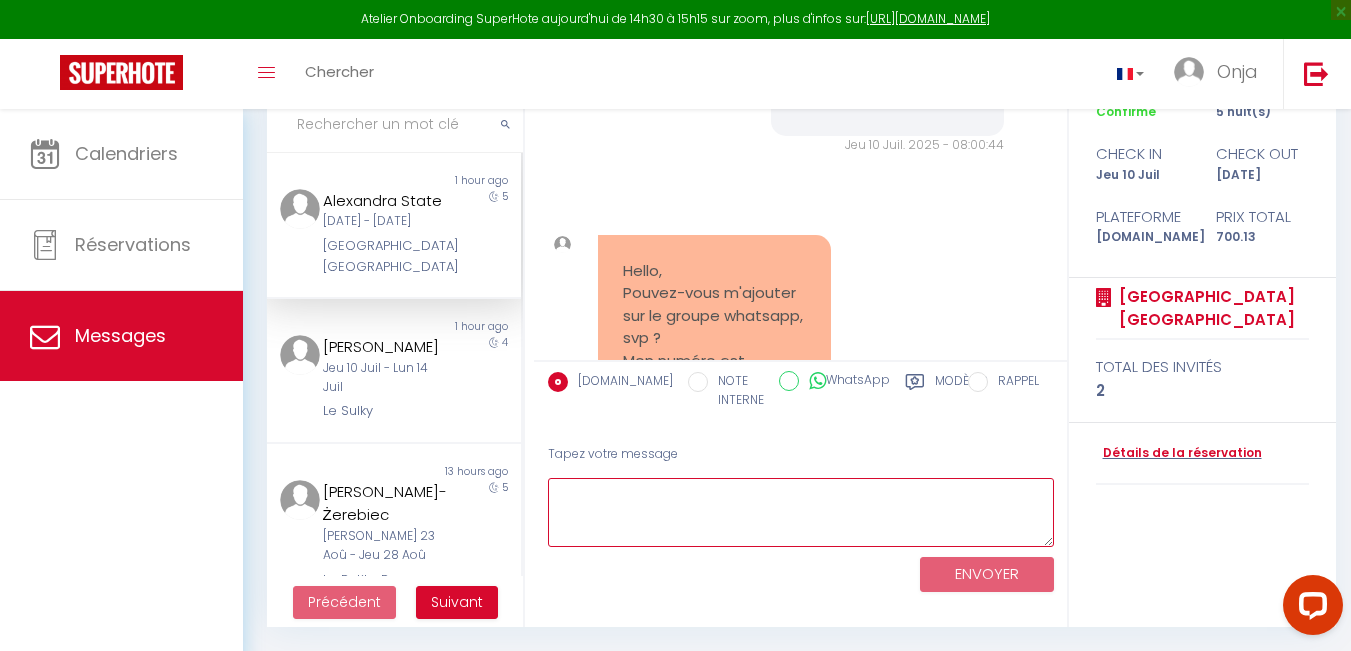 scroll, scrollTop: 6636, scrollLeft: 0, axis: vertical 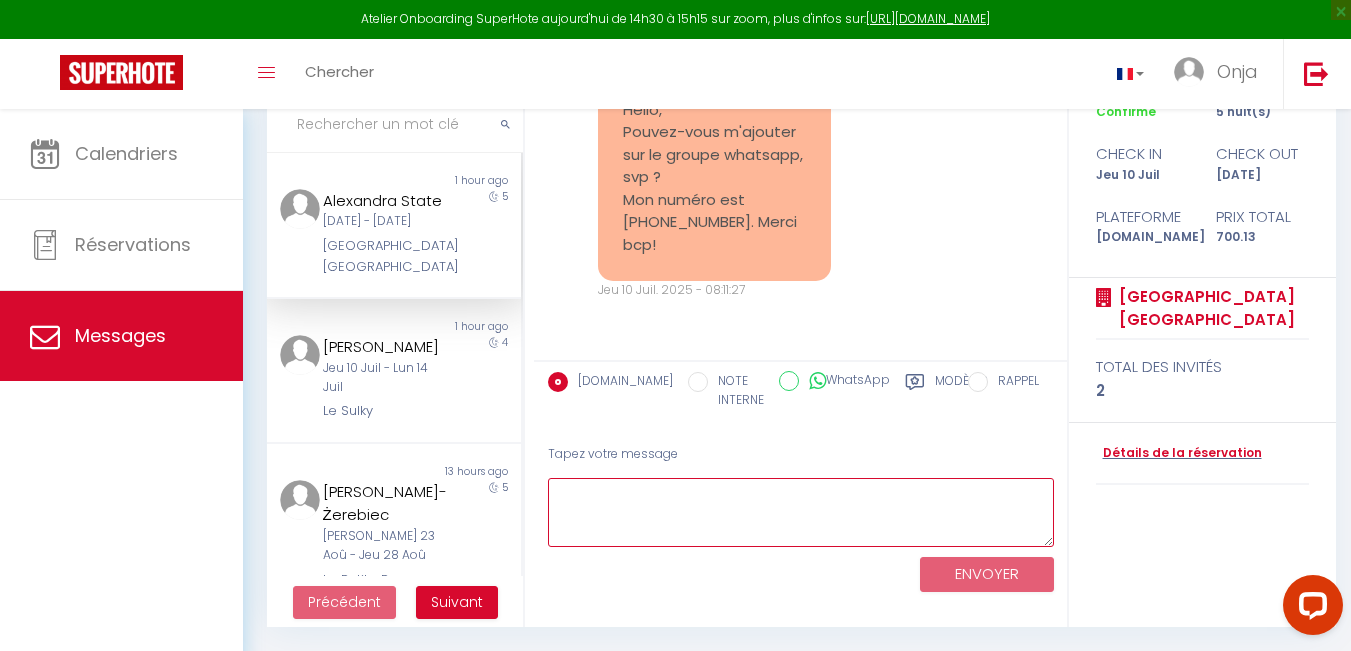 click at bounding box center (801, 512) 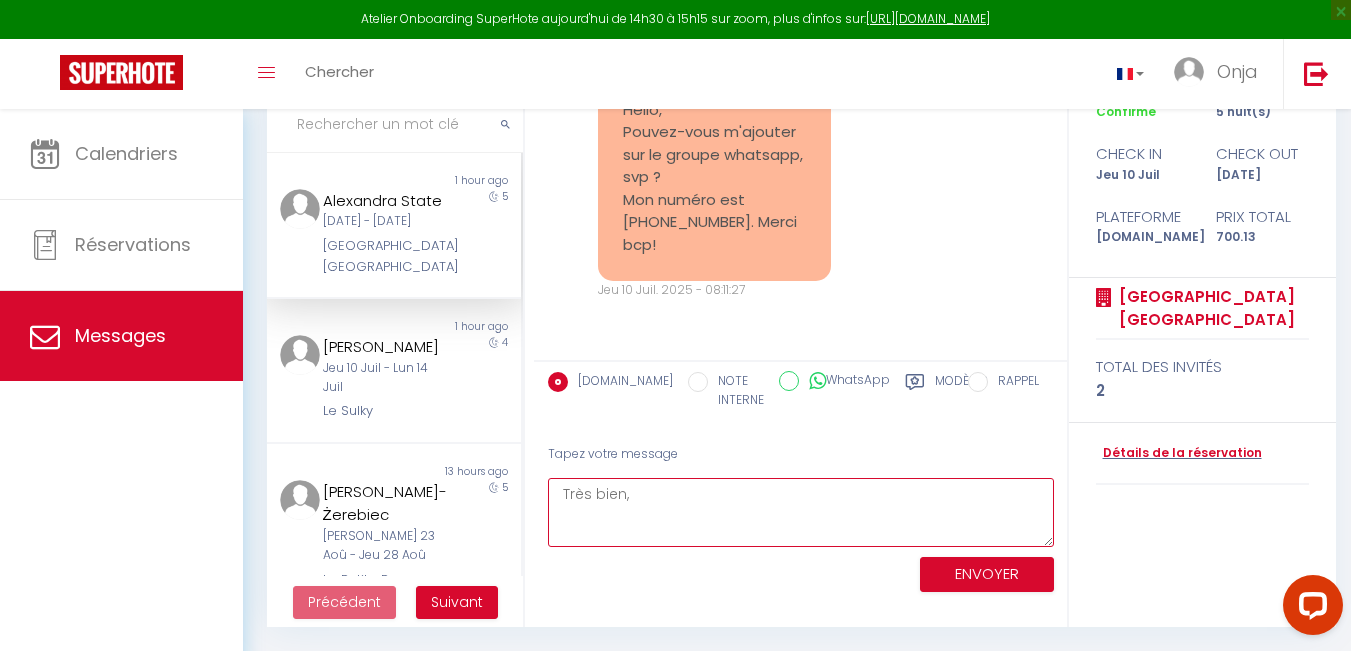 scroll, scrollTop: 6536, scrollLeft: 0, axis: vertical 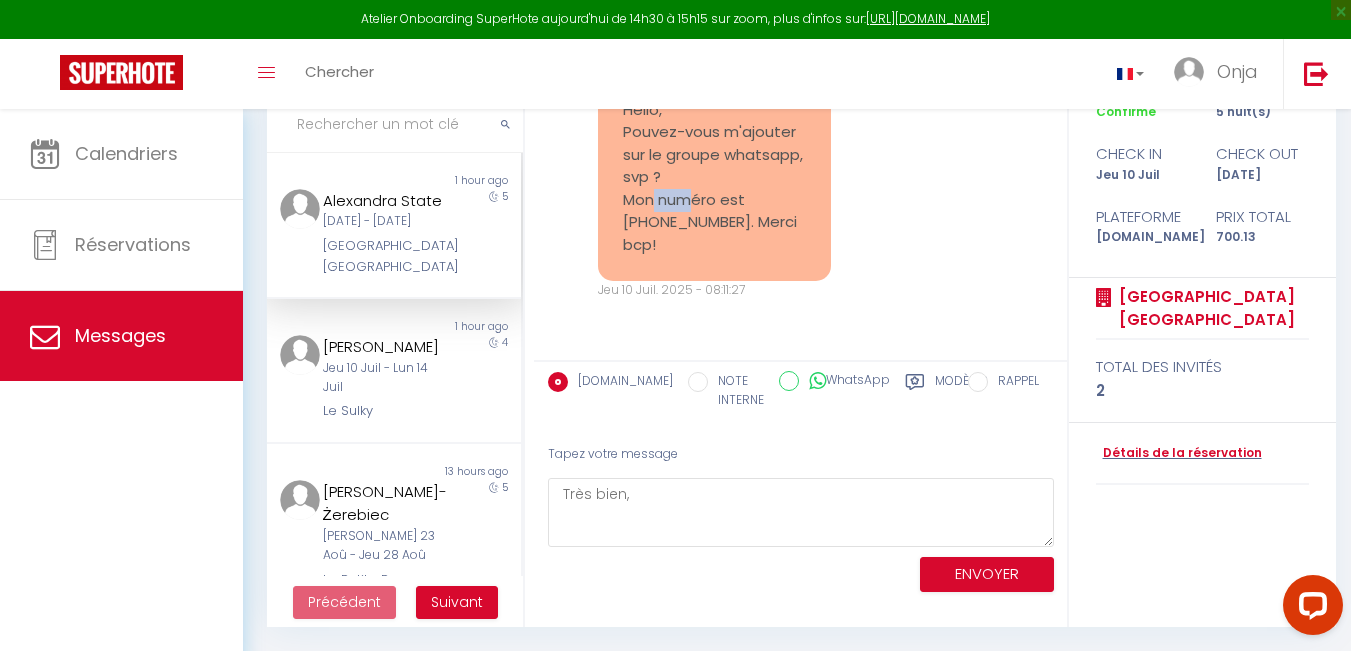 drag, startPoint x: 652, startPoint y: 296, endPoint x: 687, endPoint y: 299, distance: 35.128338 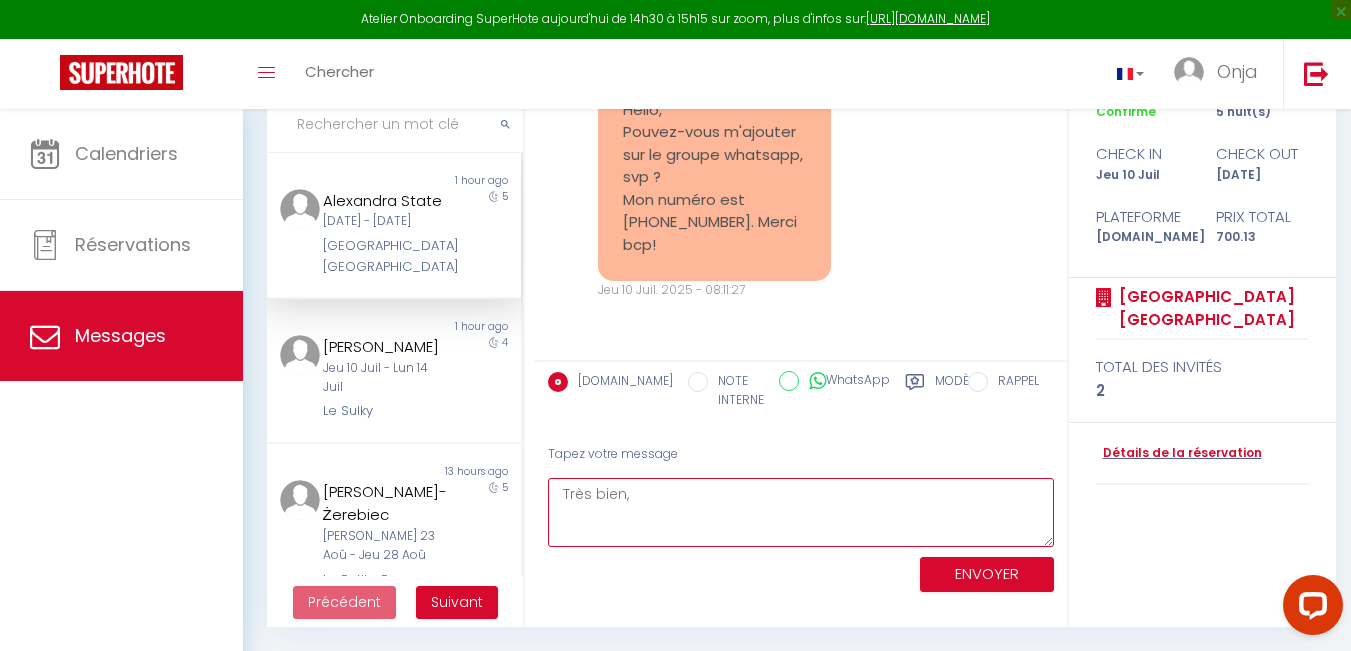 click on "Très bien," at bounding box center (801, 512) 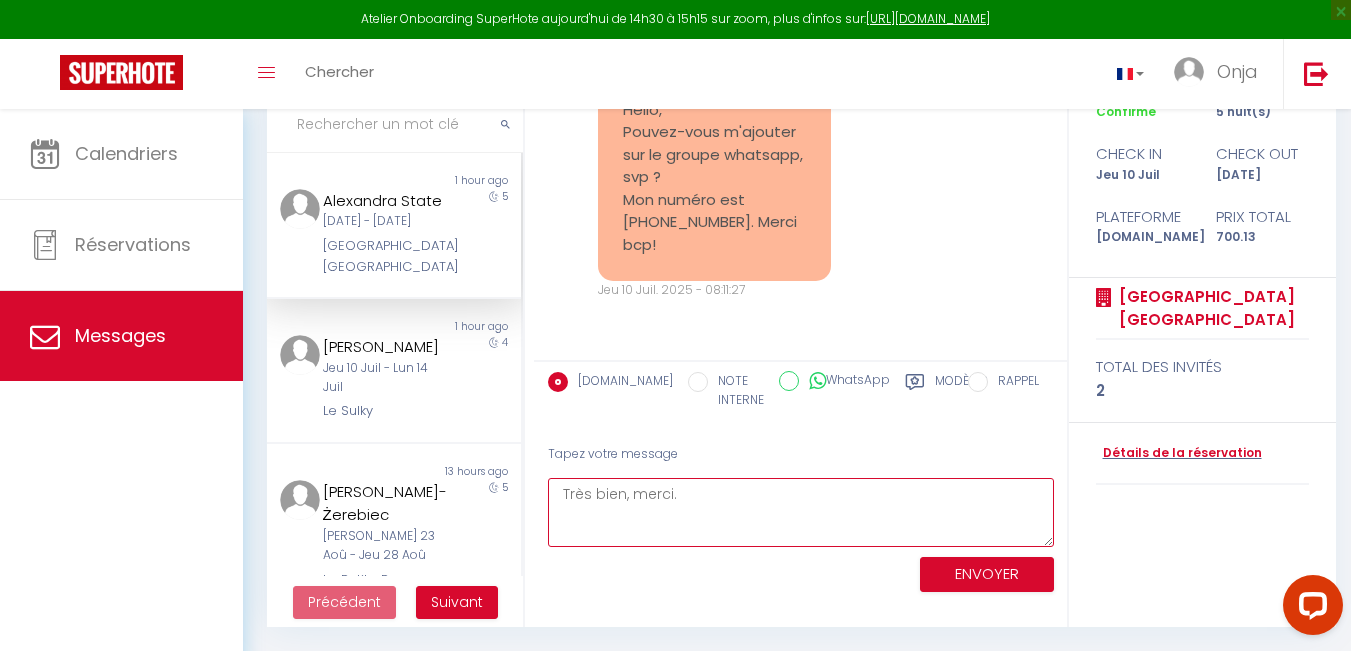 scroll, scrollTop: 6636, scrollLeft: 0, axis: vertical 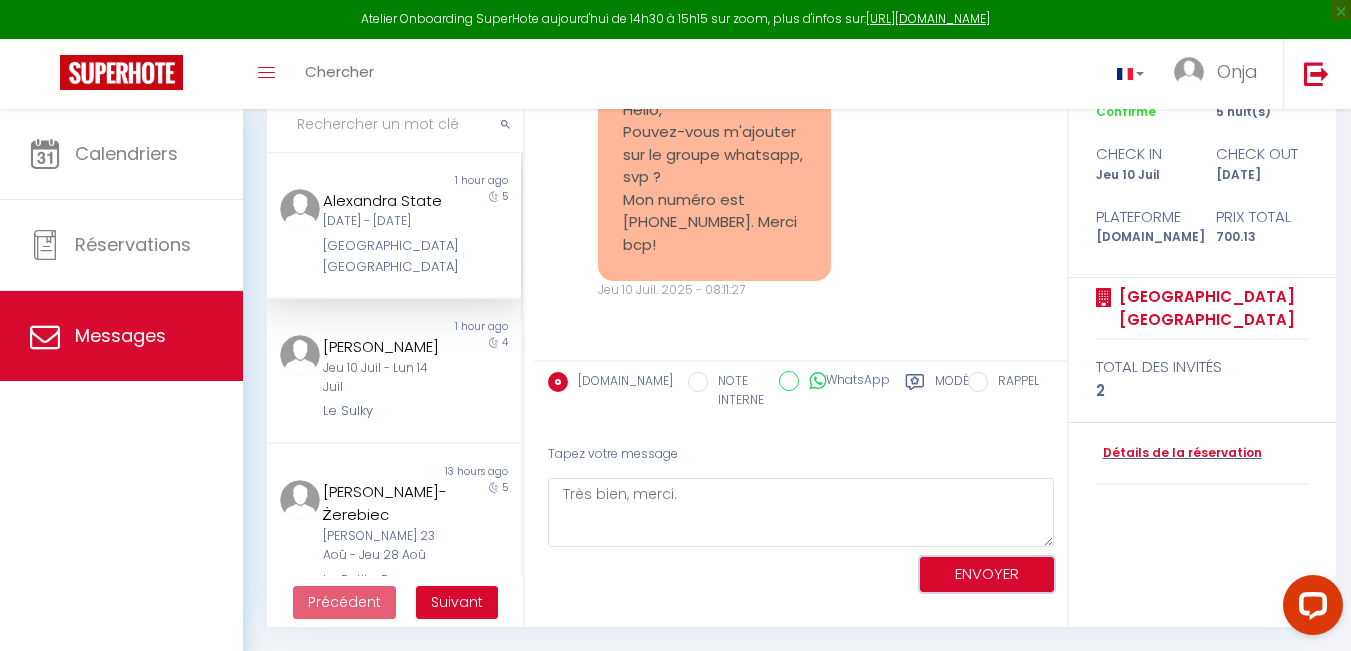 click on "ENVOYER" at bounding box center [987, 574] 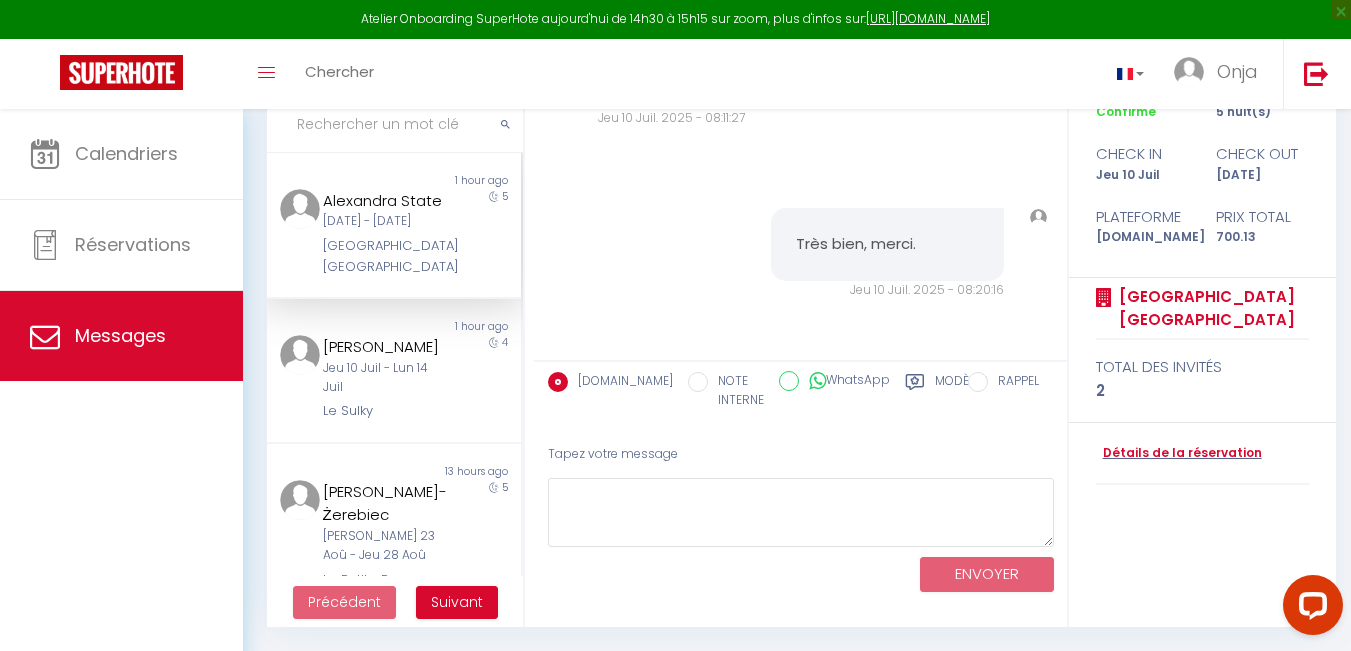 scroll, scrollTop: 6807, scrollLeft: 0, axis: vertical 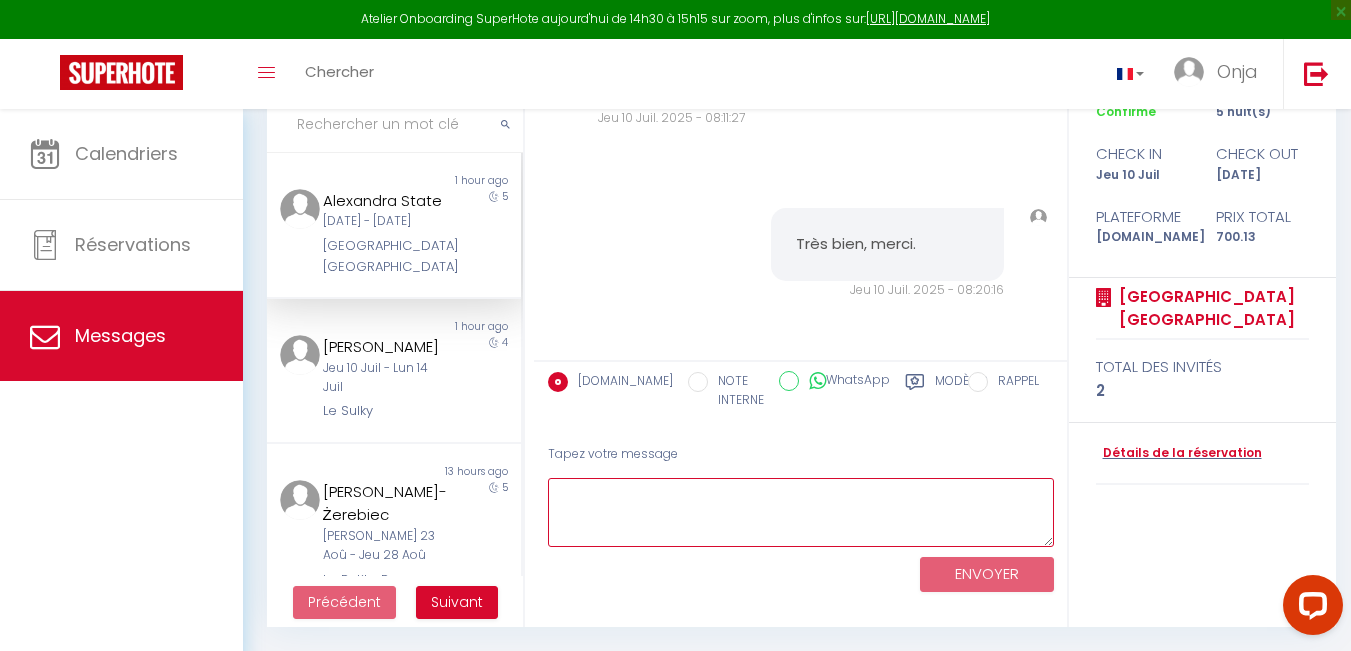 click at bounding box center (801, 512) 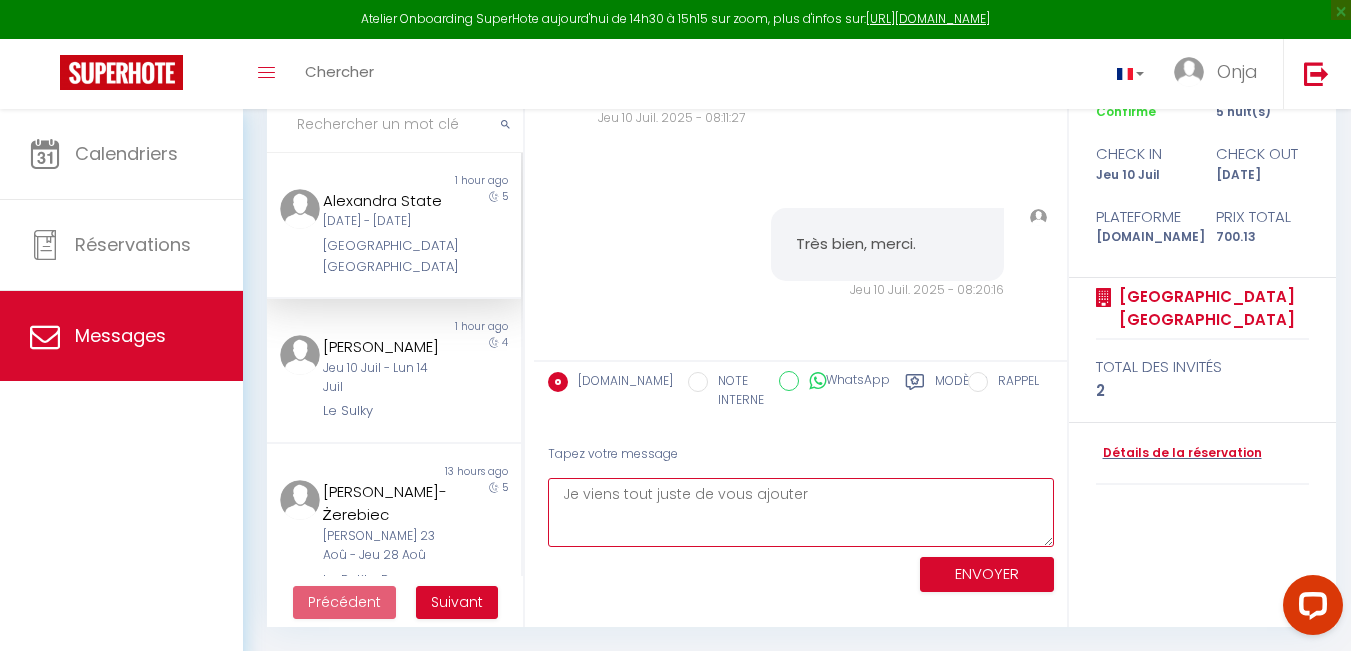 click on "Je viens tout juste de vous ajouter" at bounding box center [801, 512] 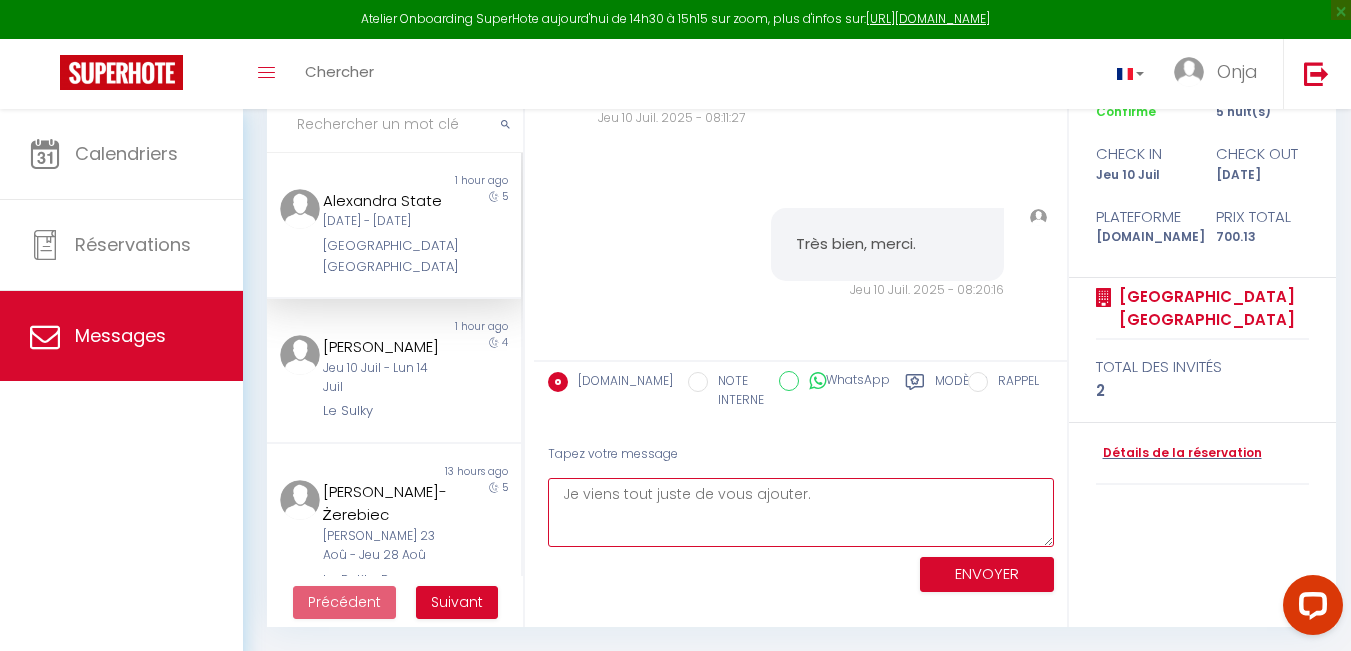 paste on "😊" 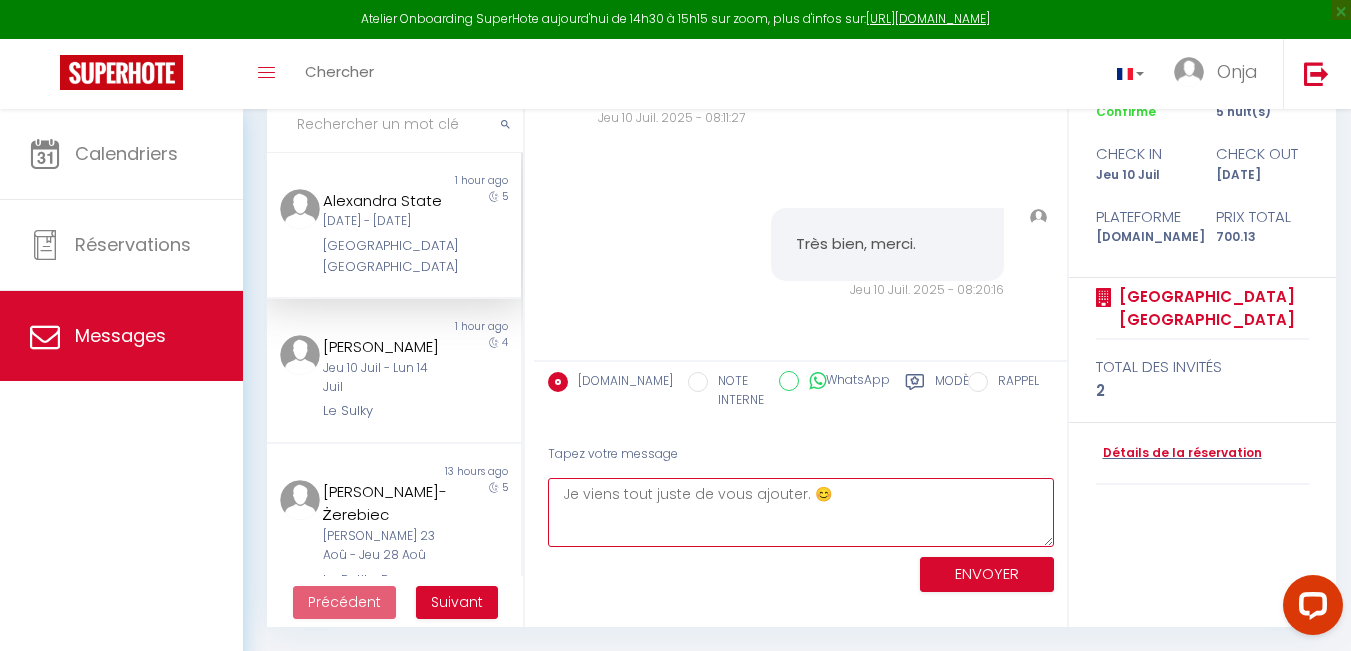 type on "[PERSON_NAME] tout juste de vous ajouter. 😊" 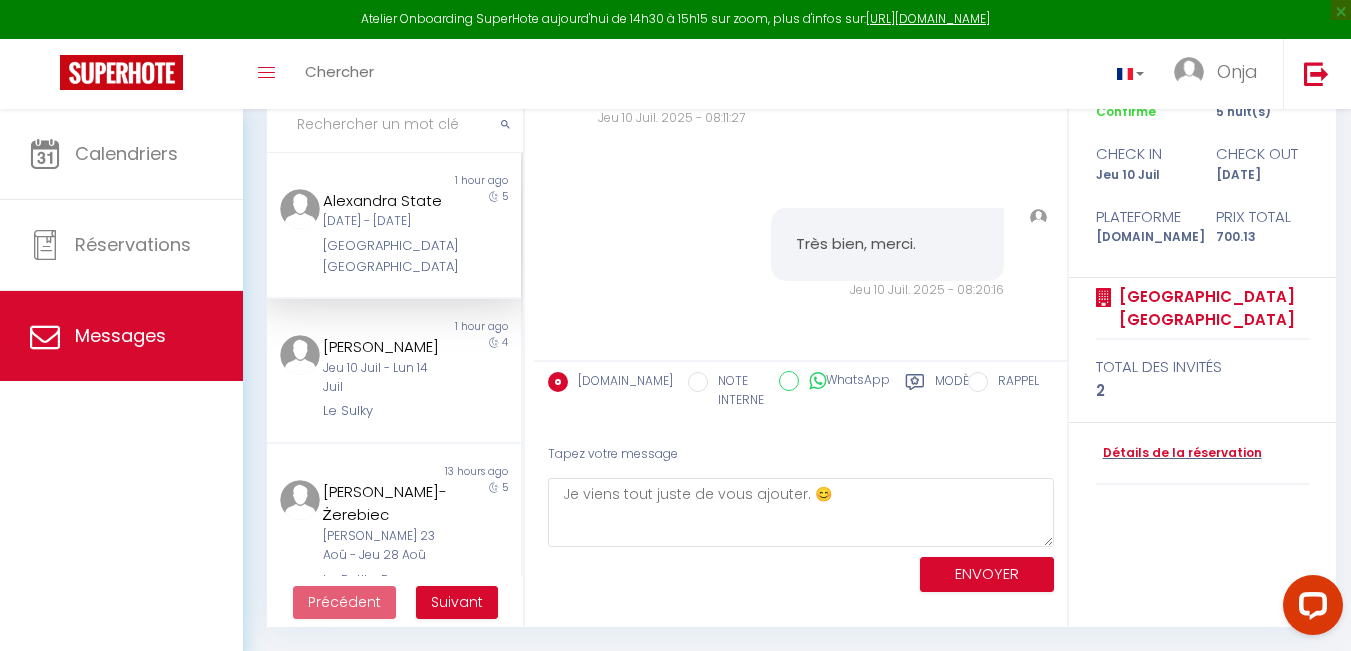drag, startPoint x: 739, startPoint y: 217, endPoint x: 971, endPoint y: 556, distance: 410.78583 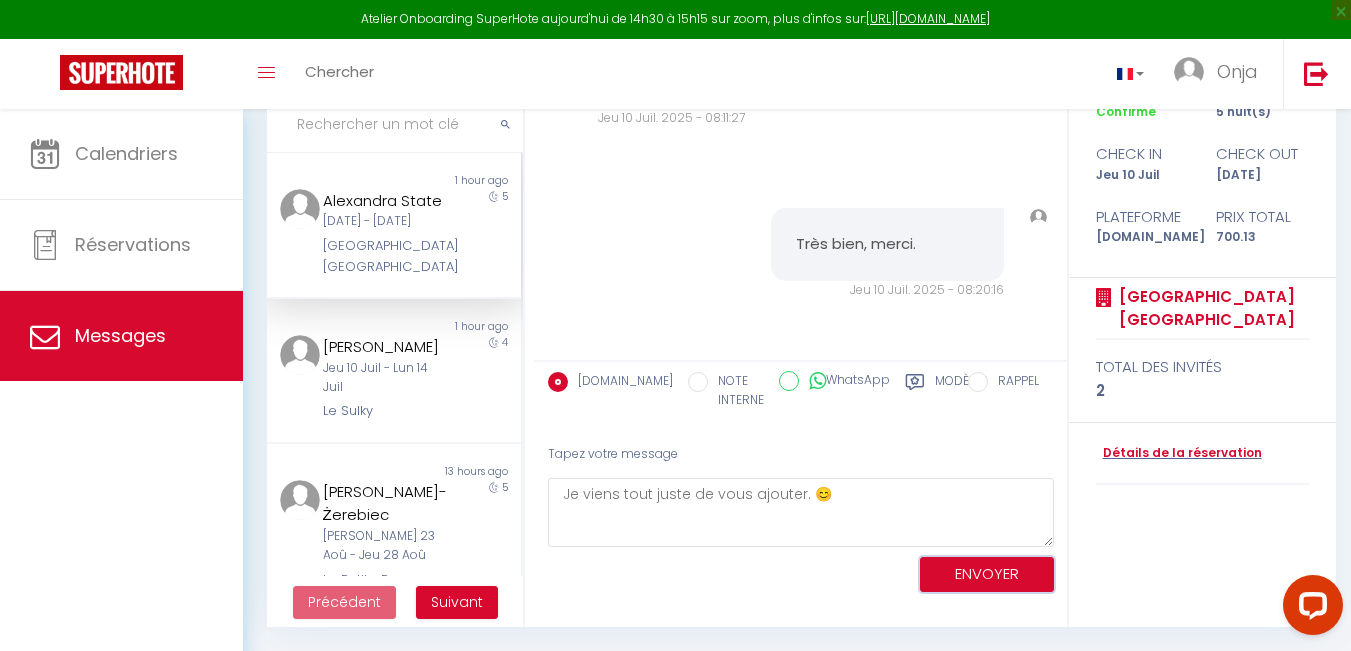 click on "ENVOYER" at bounding box center (987, 574) 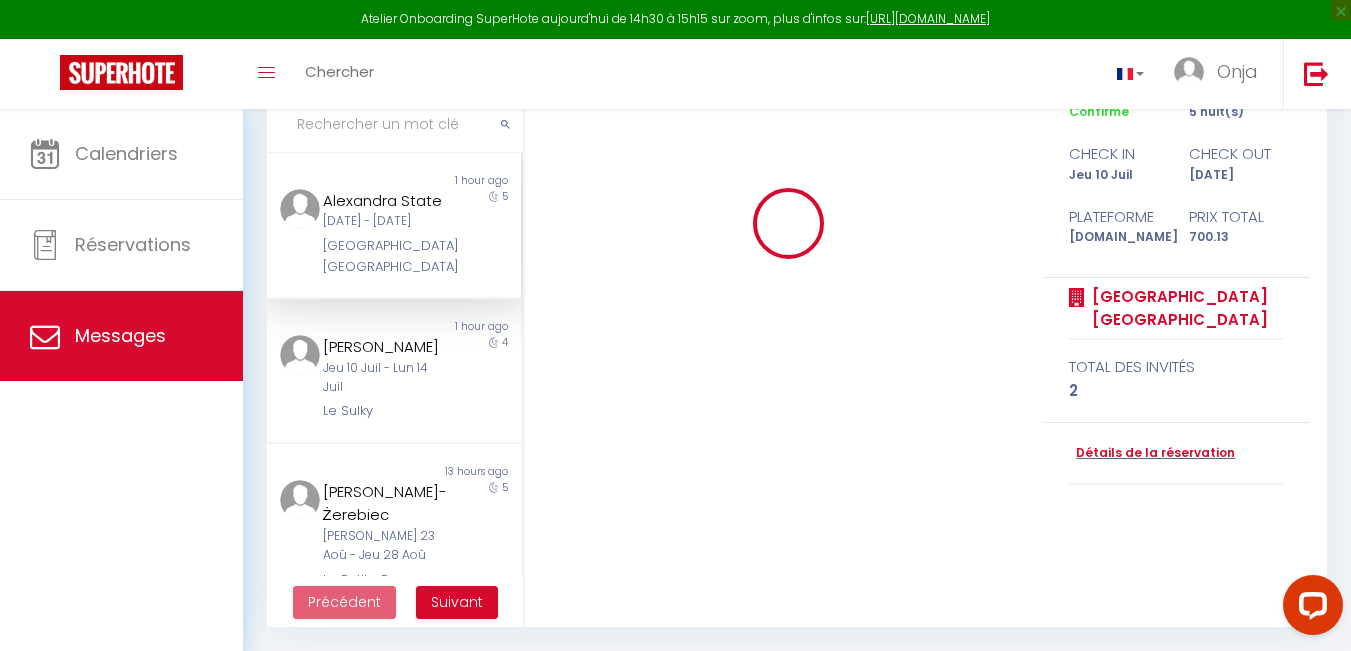 type 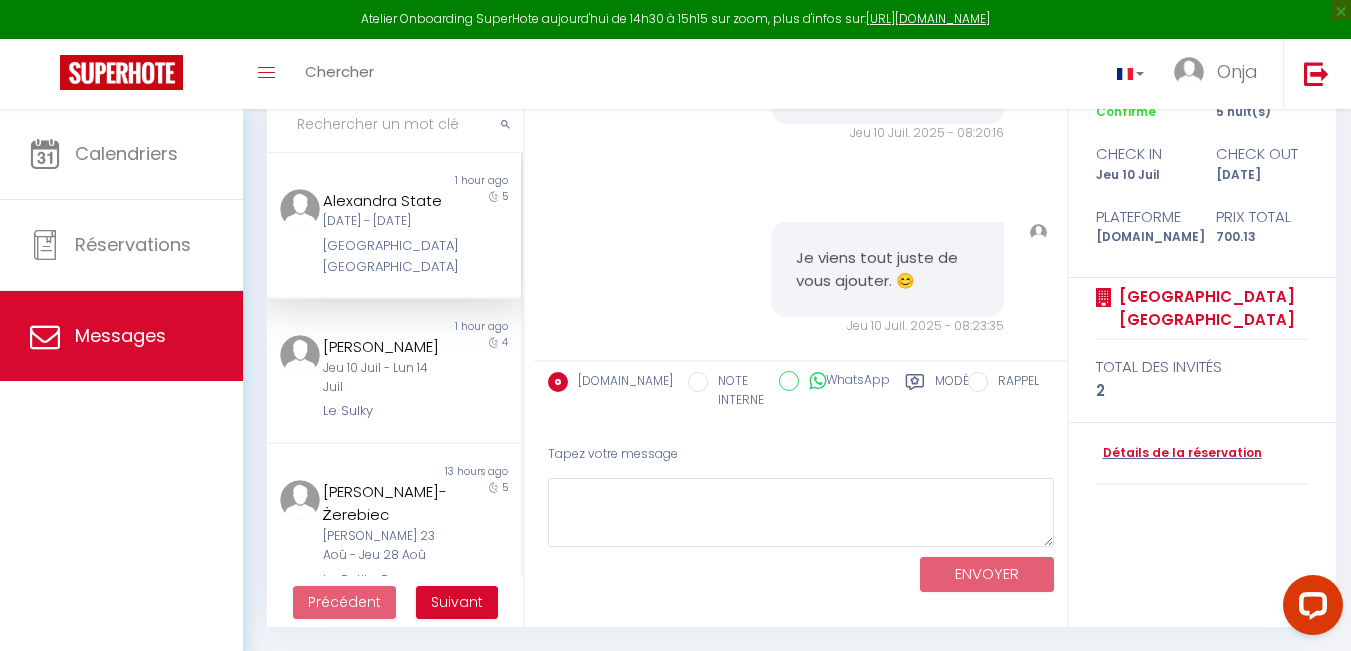 scroll, scrollTop: 100, scrollLeft: 0, axis: vertical 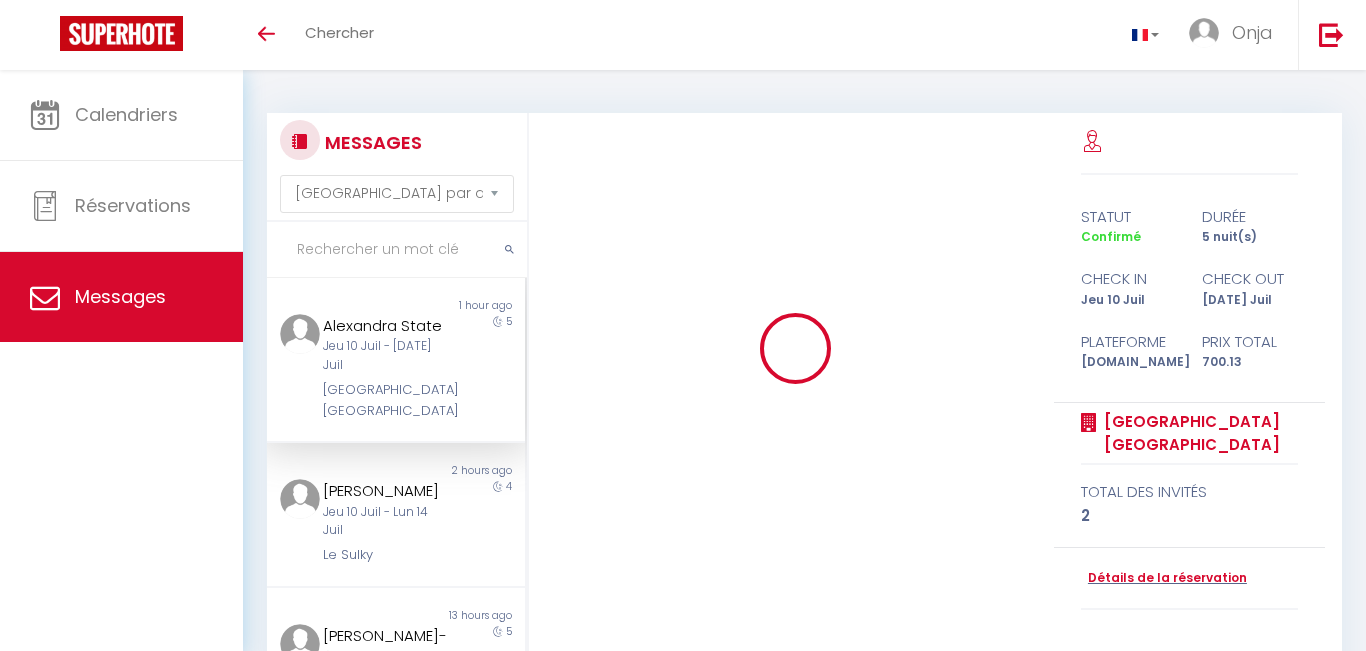 select on "message" 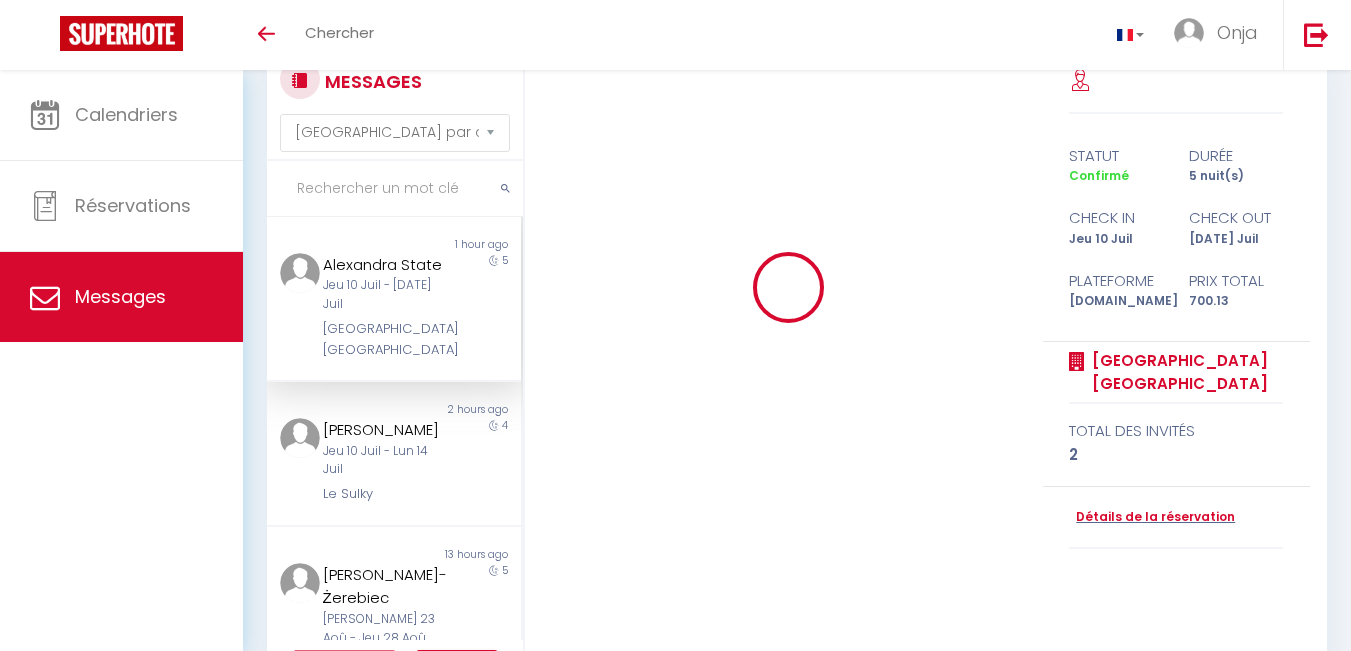 scroll, scrollTop: 61, scrollLeft: 0, axis: vertical 